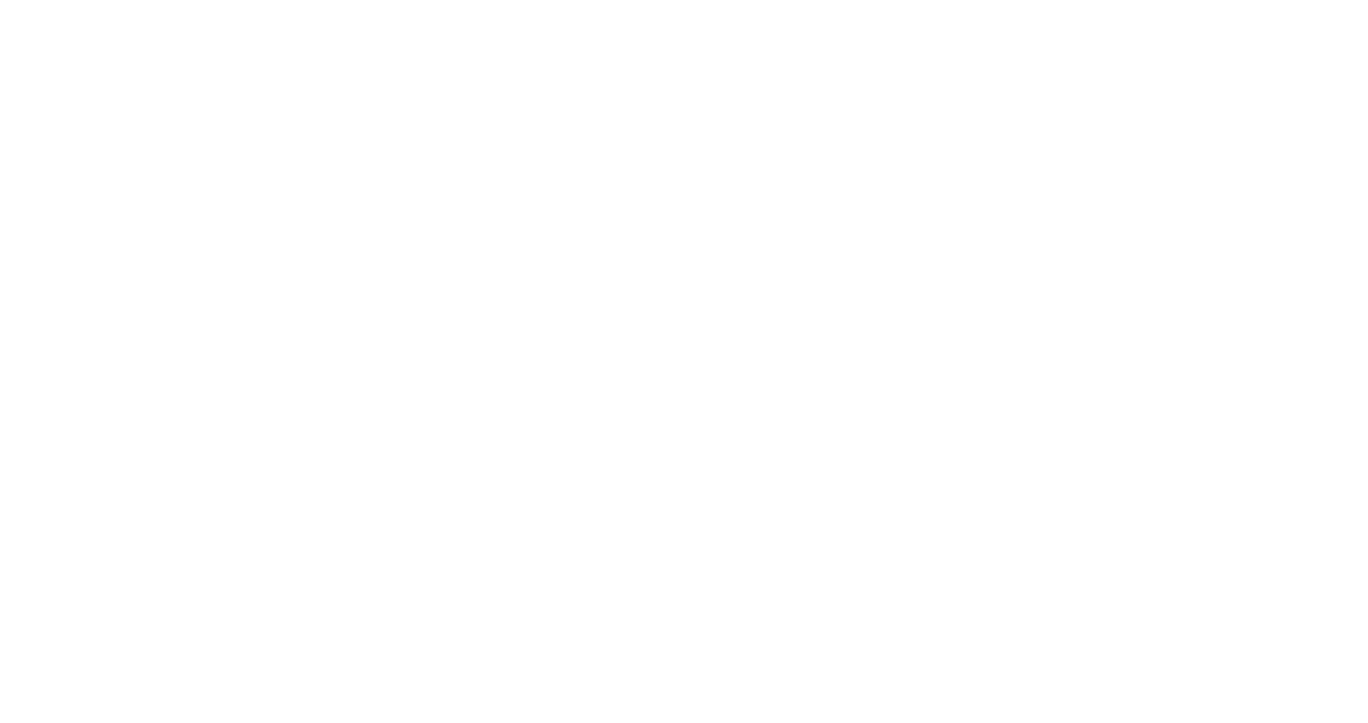 scroll, scrollTop: 0, scrollLeft: 0, axis: both 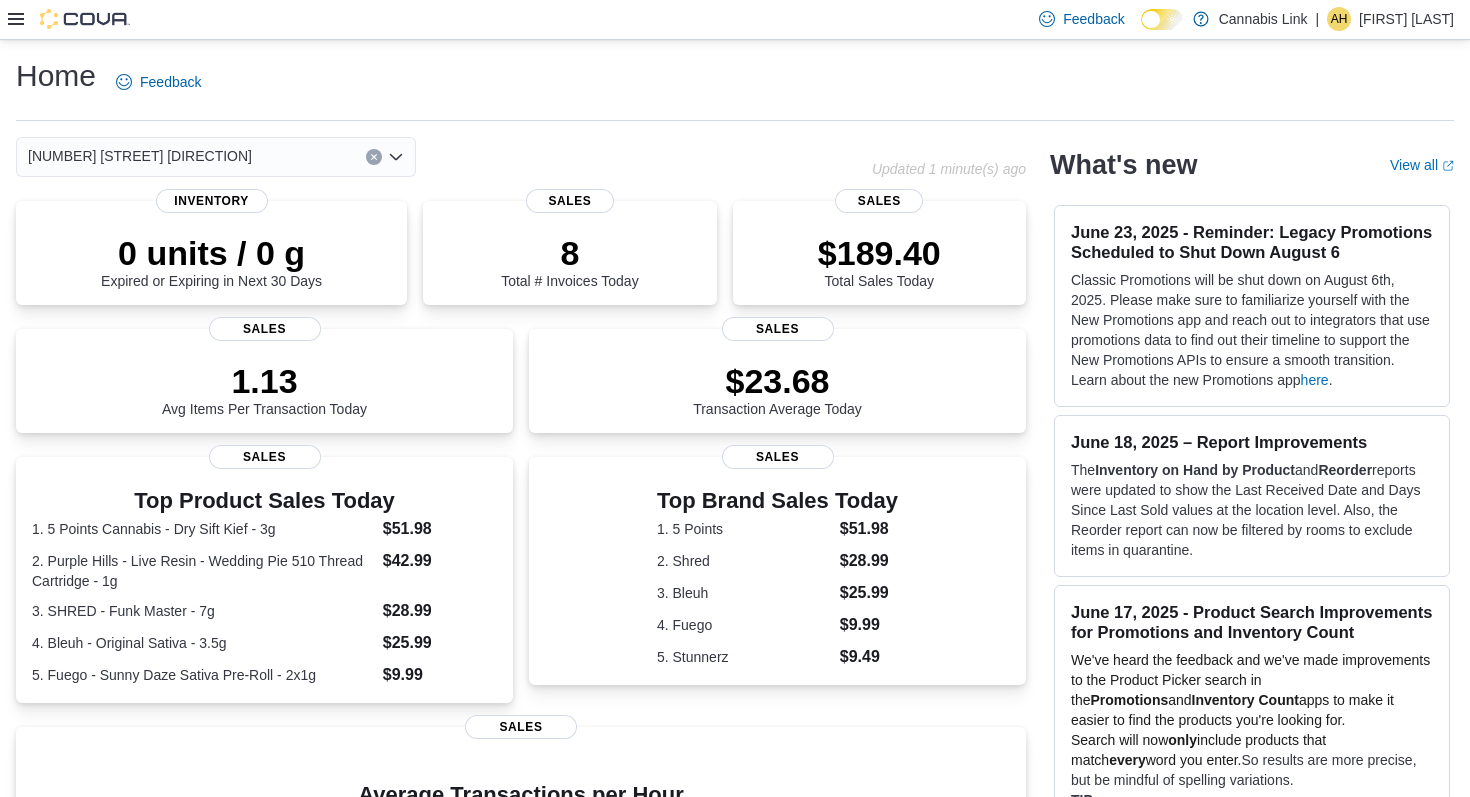 click 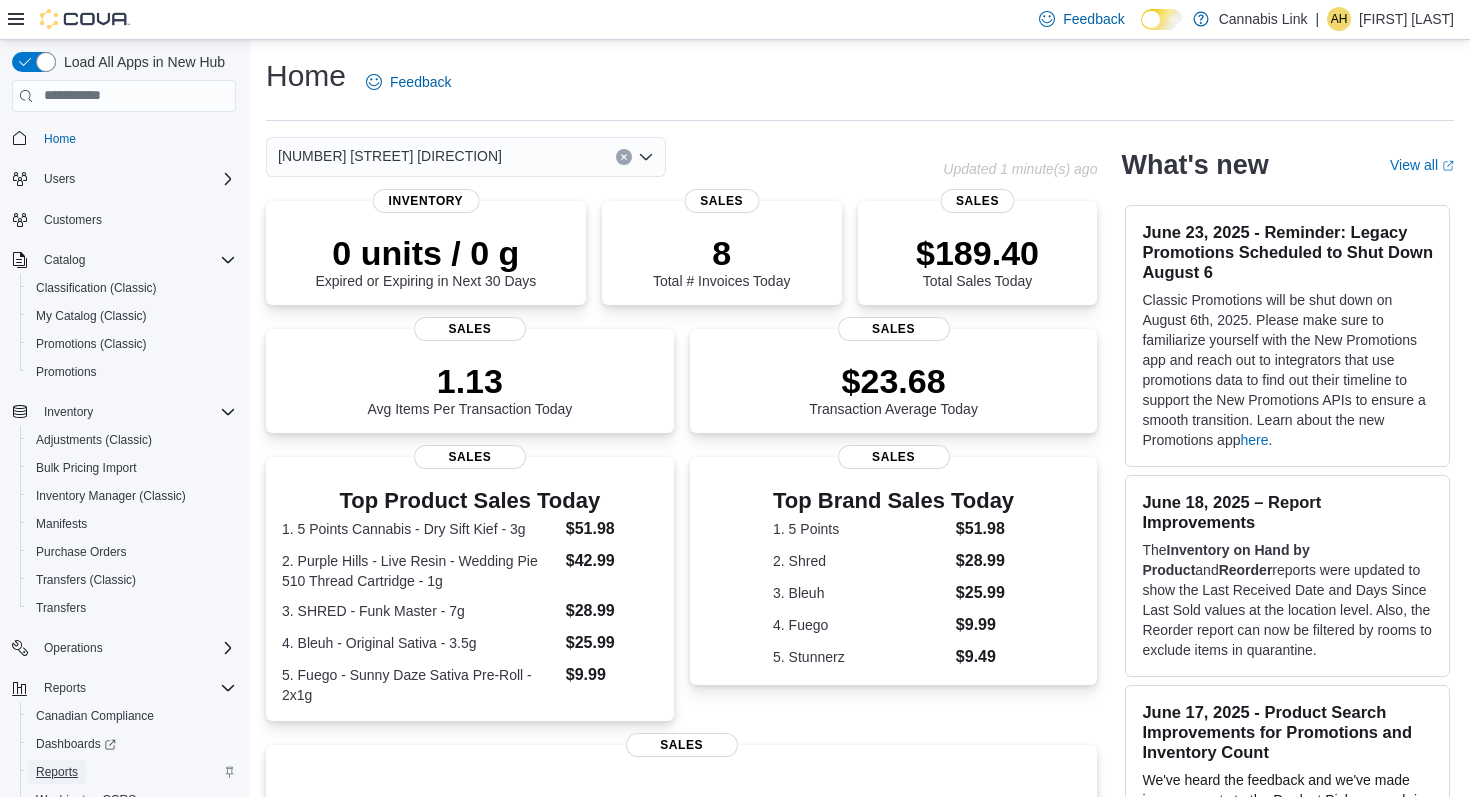 click on "Reports" at bounding box center [57, 772] 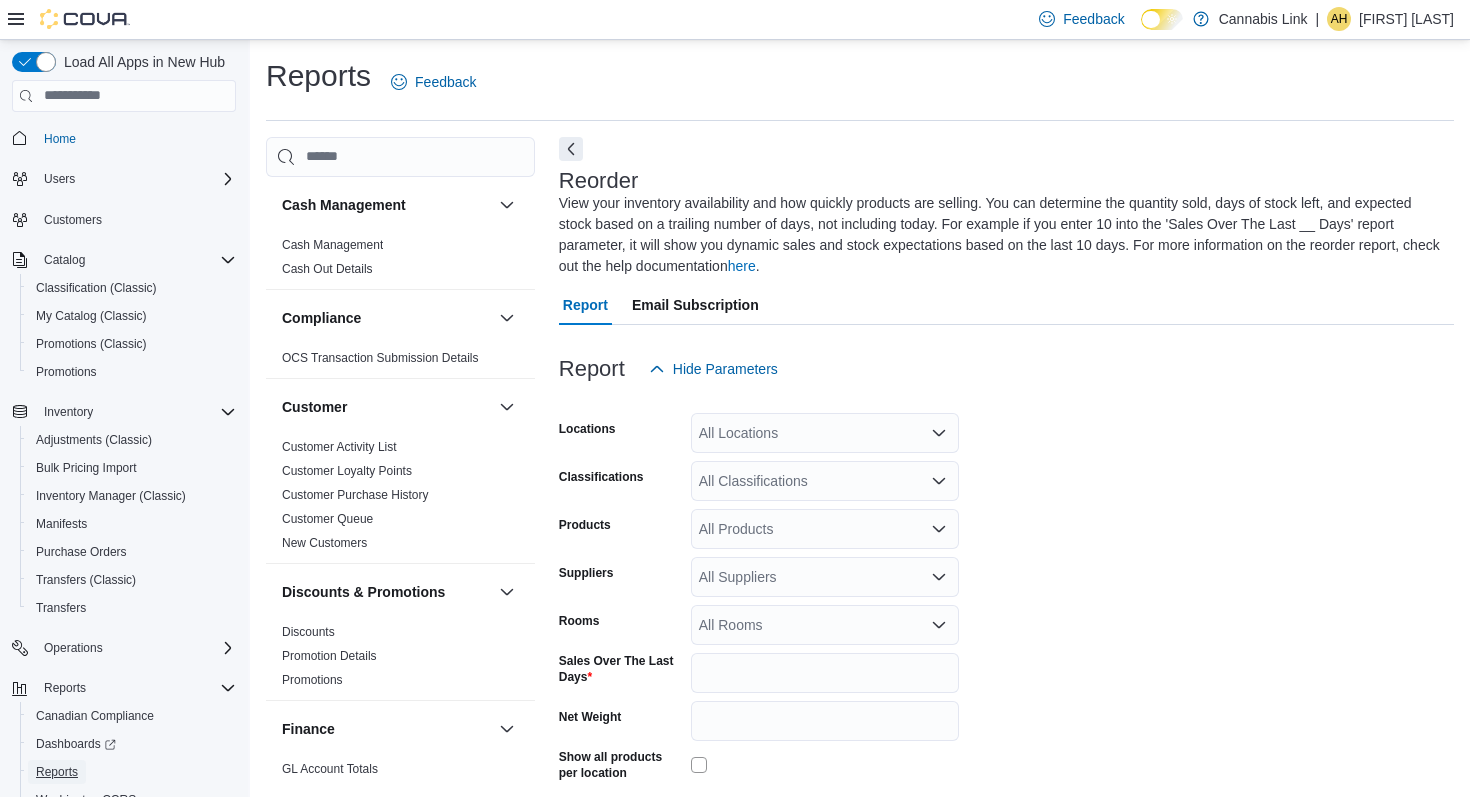 scroll, scrollTop: 109, scrollLeft: 0, axis: vertical 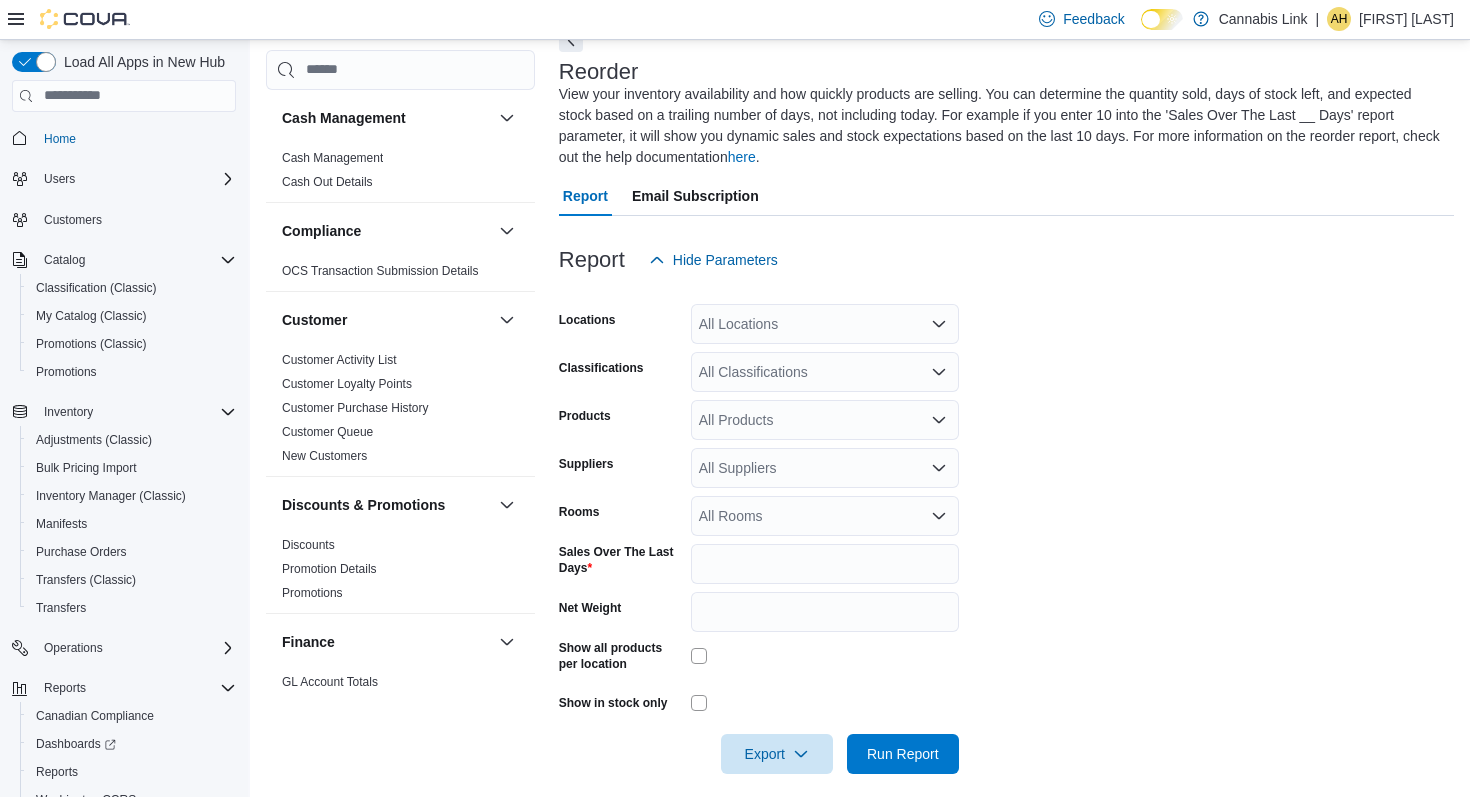click on "All Locations" at bounding box center [825, 324] 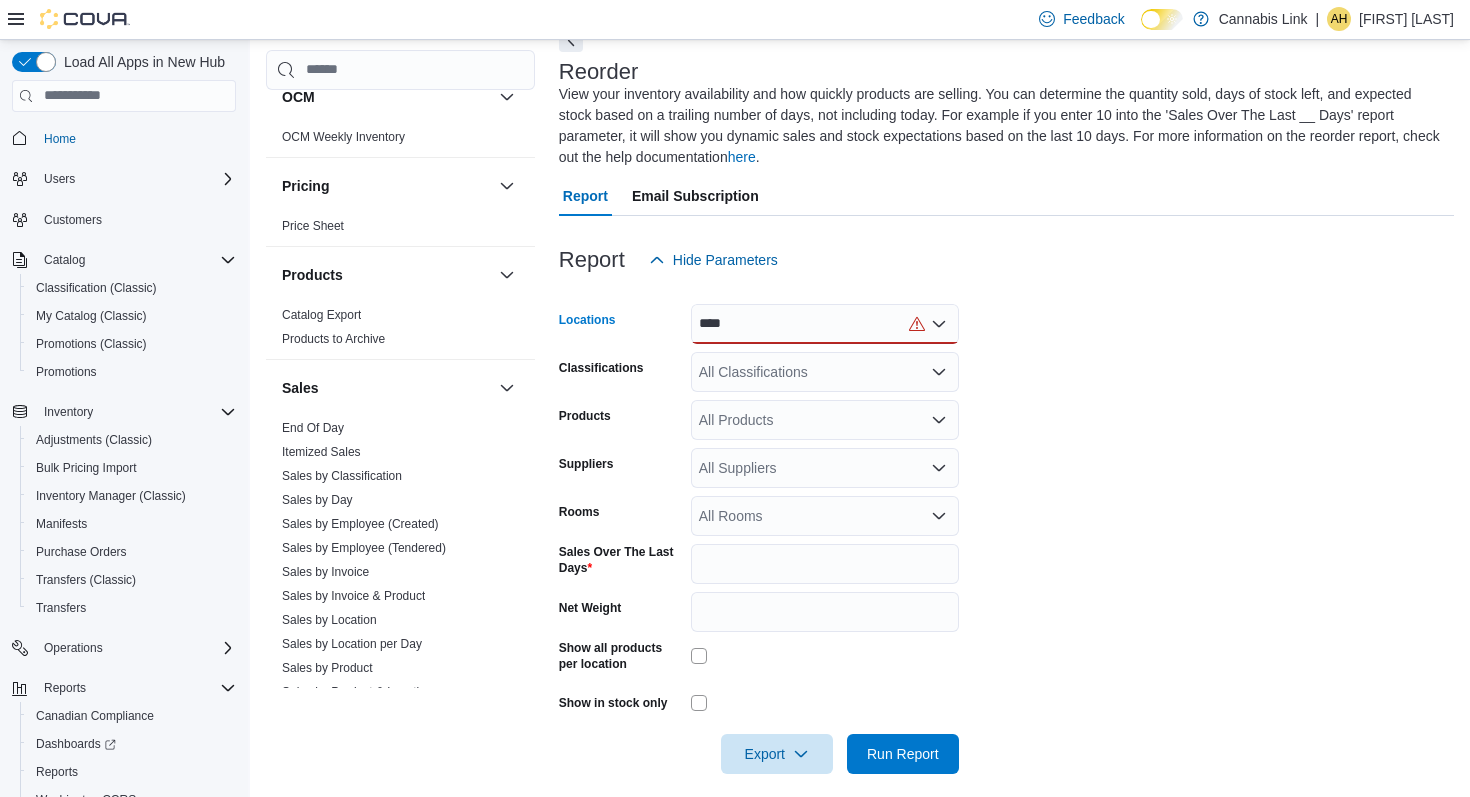 scroll, scrollTop: 1112, scrollLeft: 0, axis: vertical 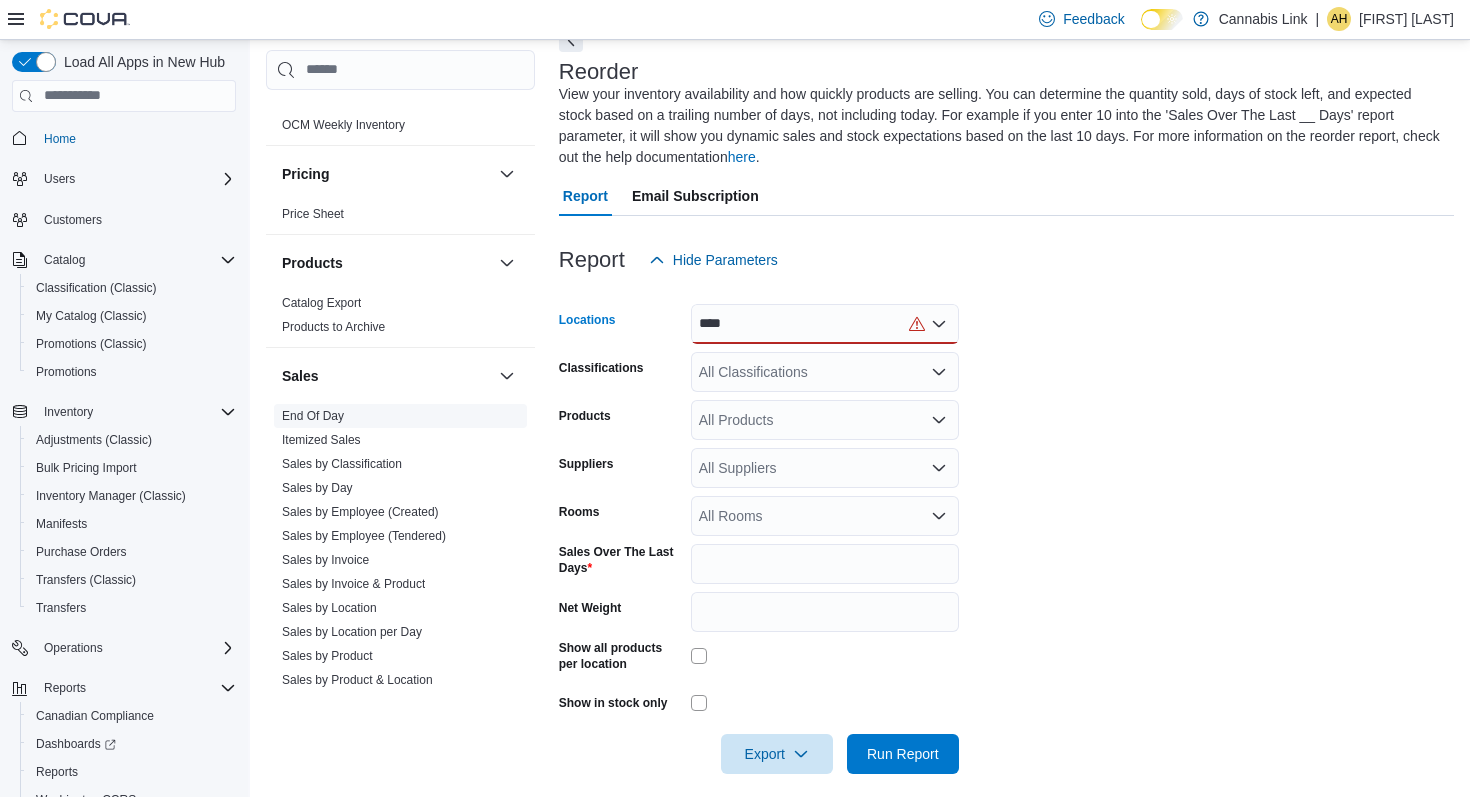 type on "****" 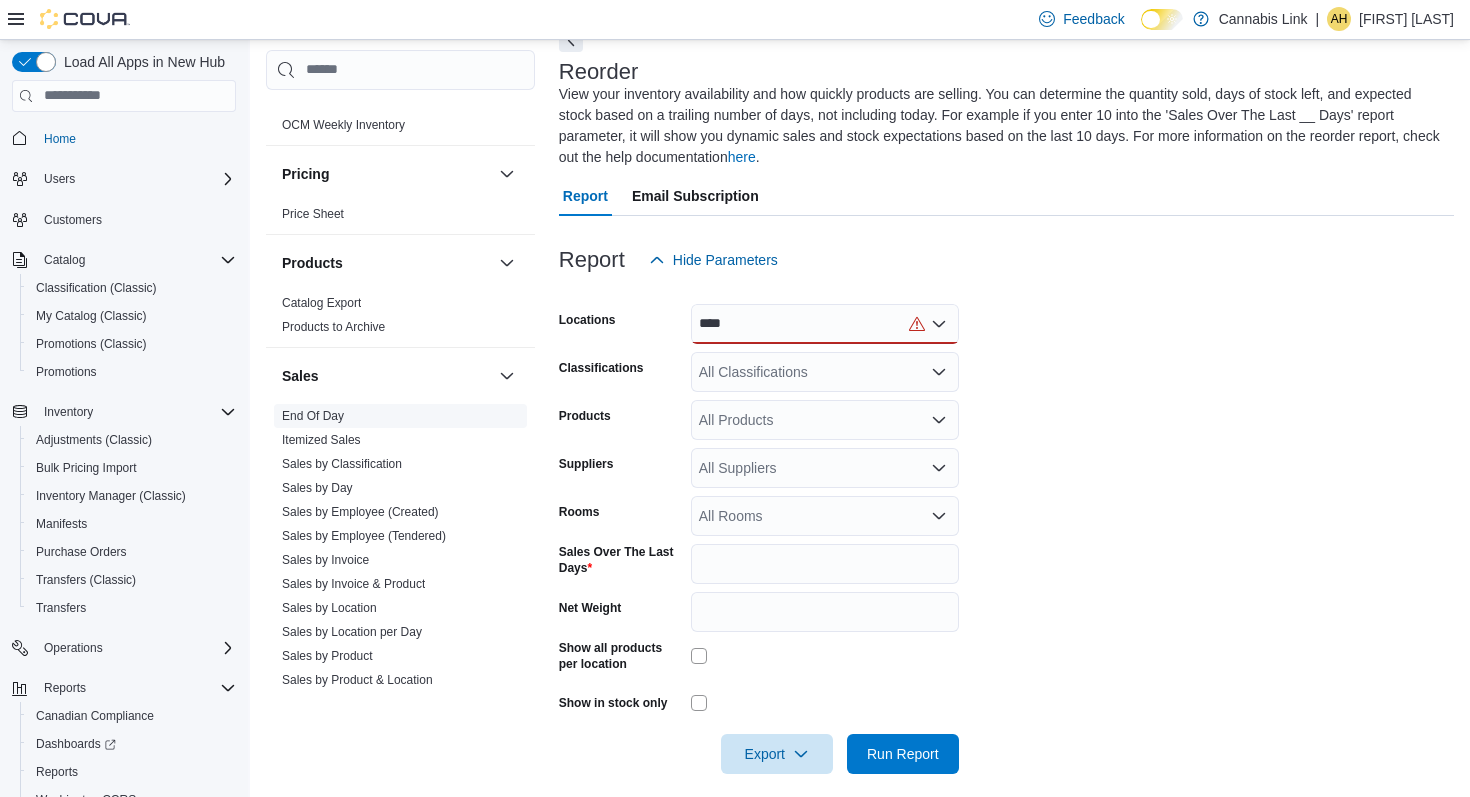 click on "End Of Day" at bounding box center [313, 416] 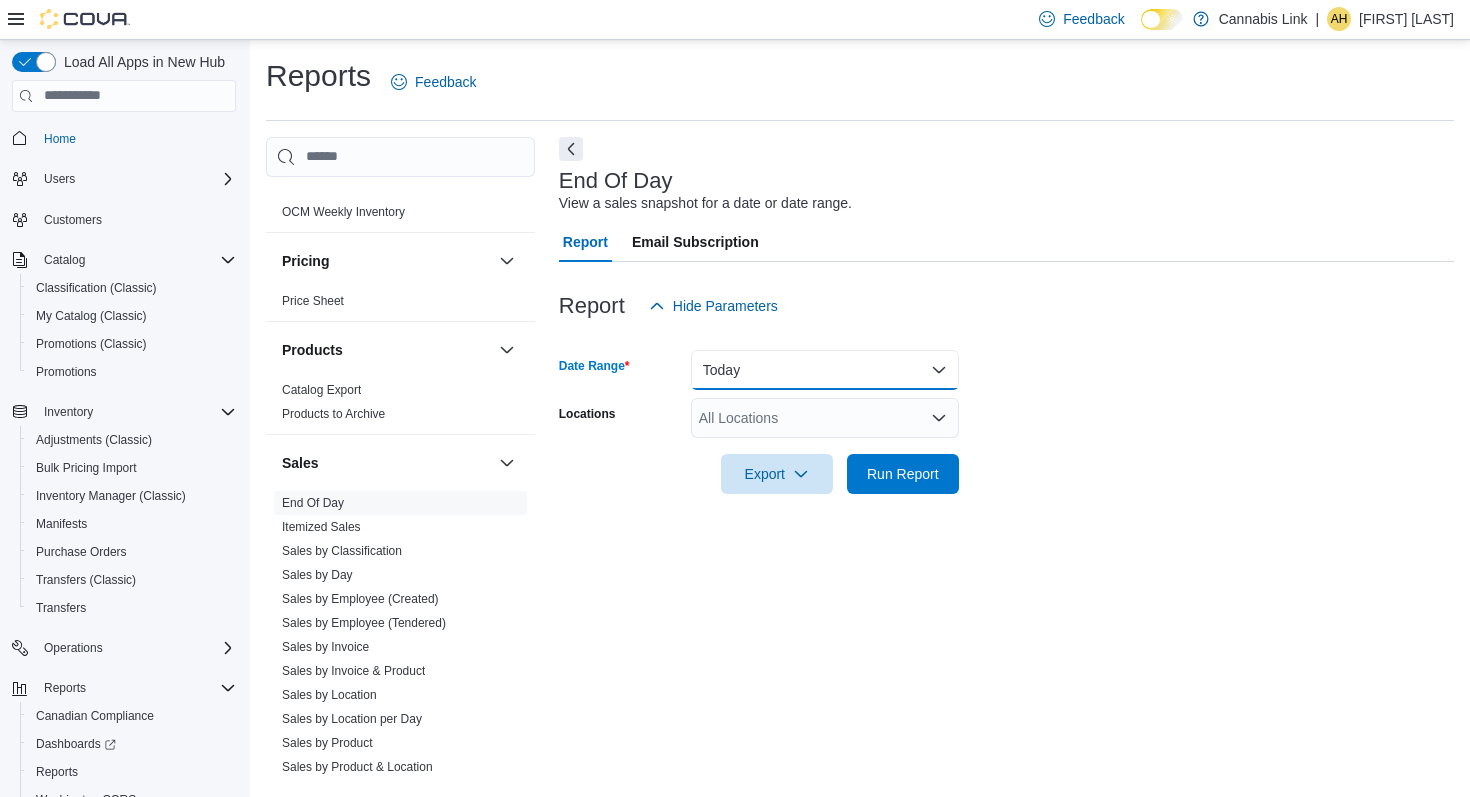 click on "Today" at bounding box center [825, 370] 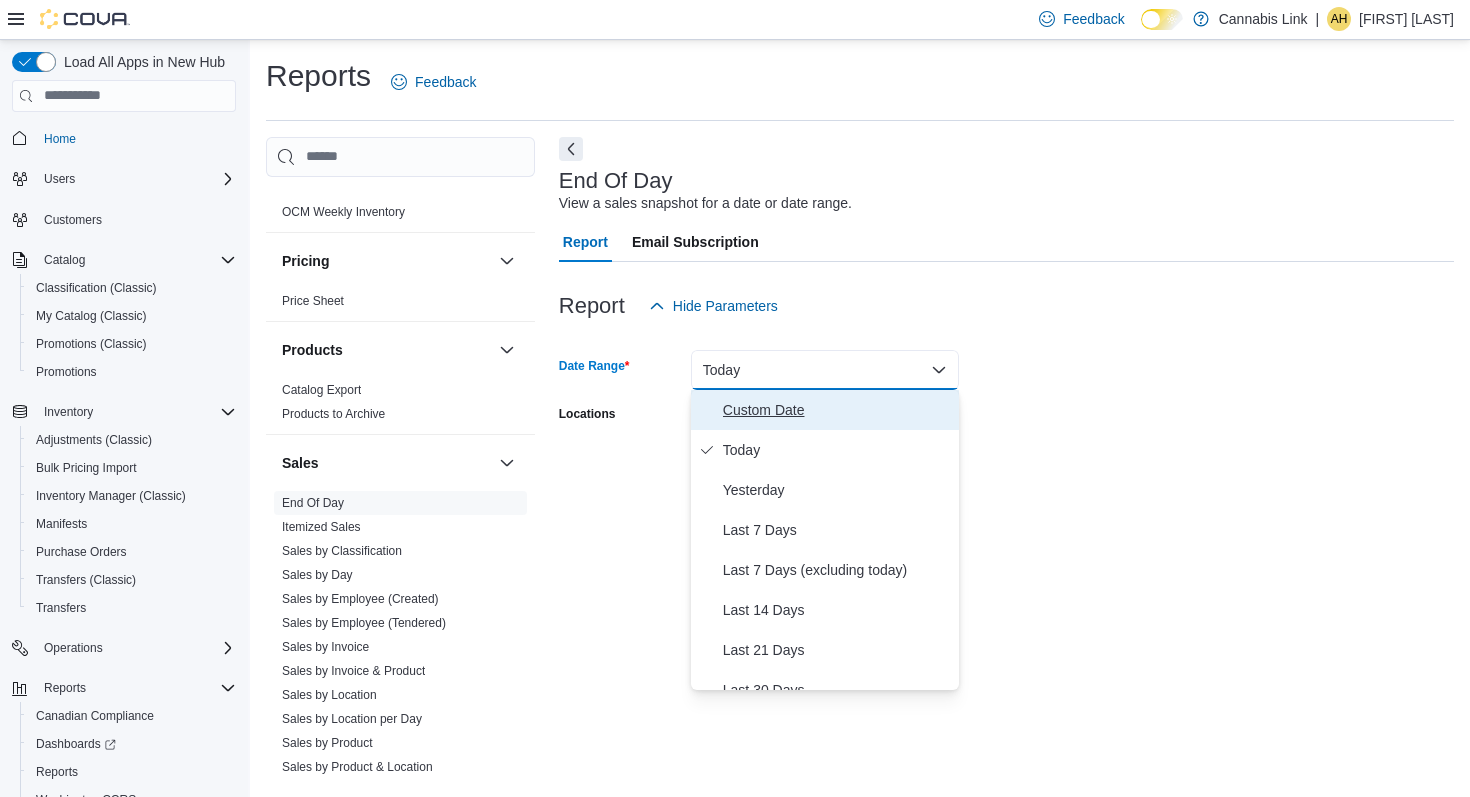 click on "Custom Date" at bounding box center (837, 410) 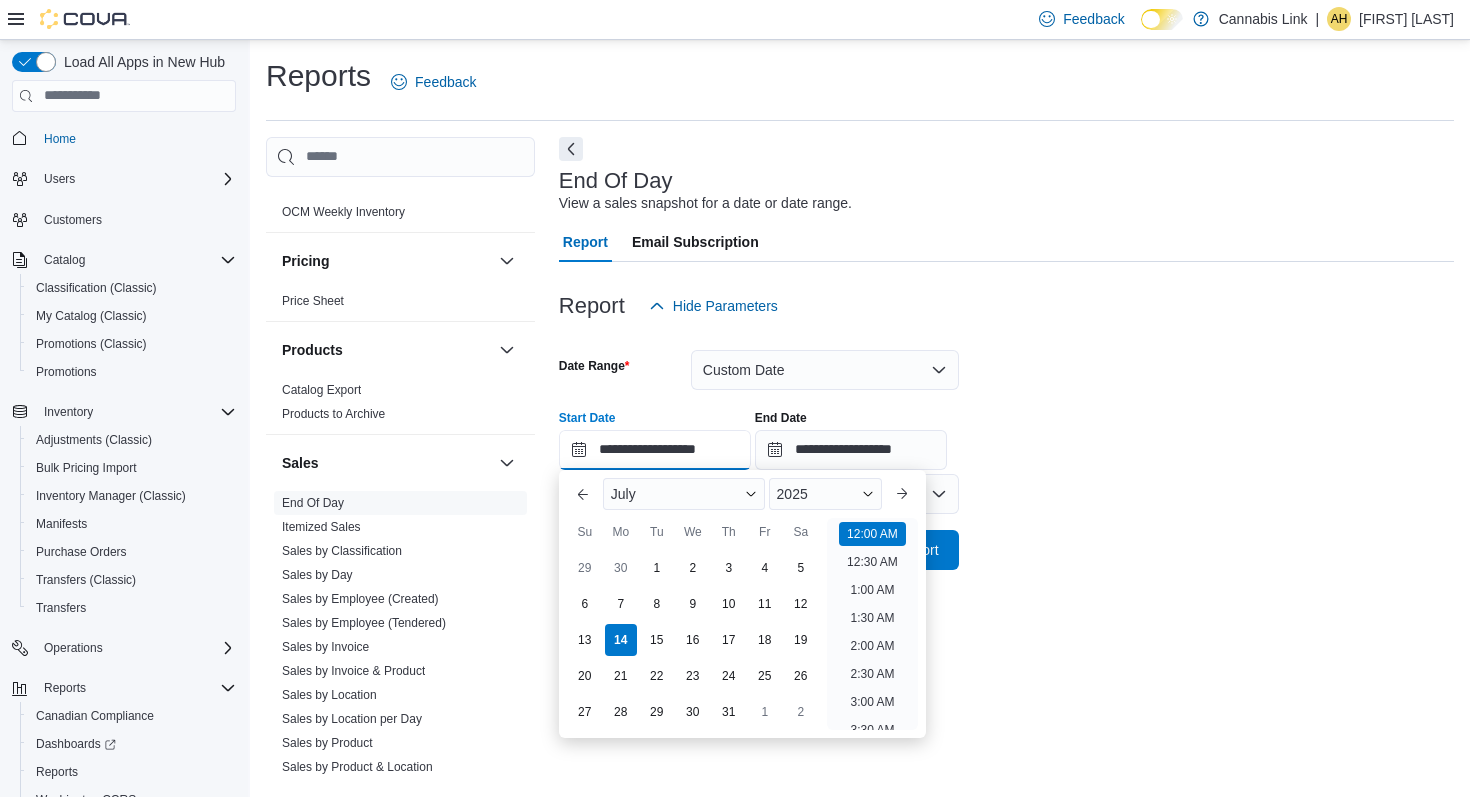 click on "**********" at bounding box center [655, 450] 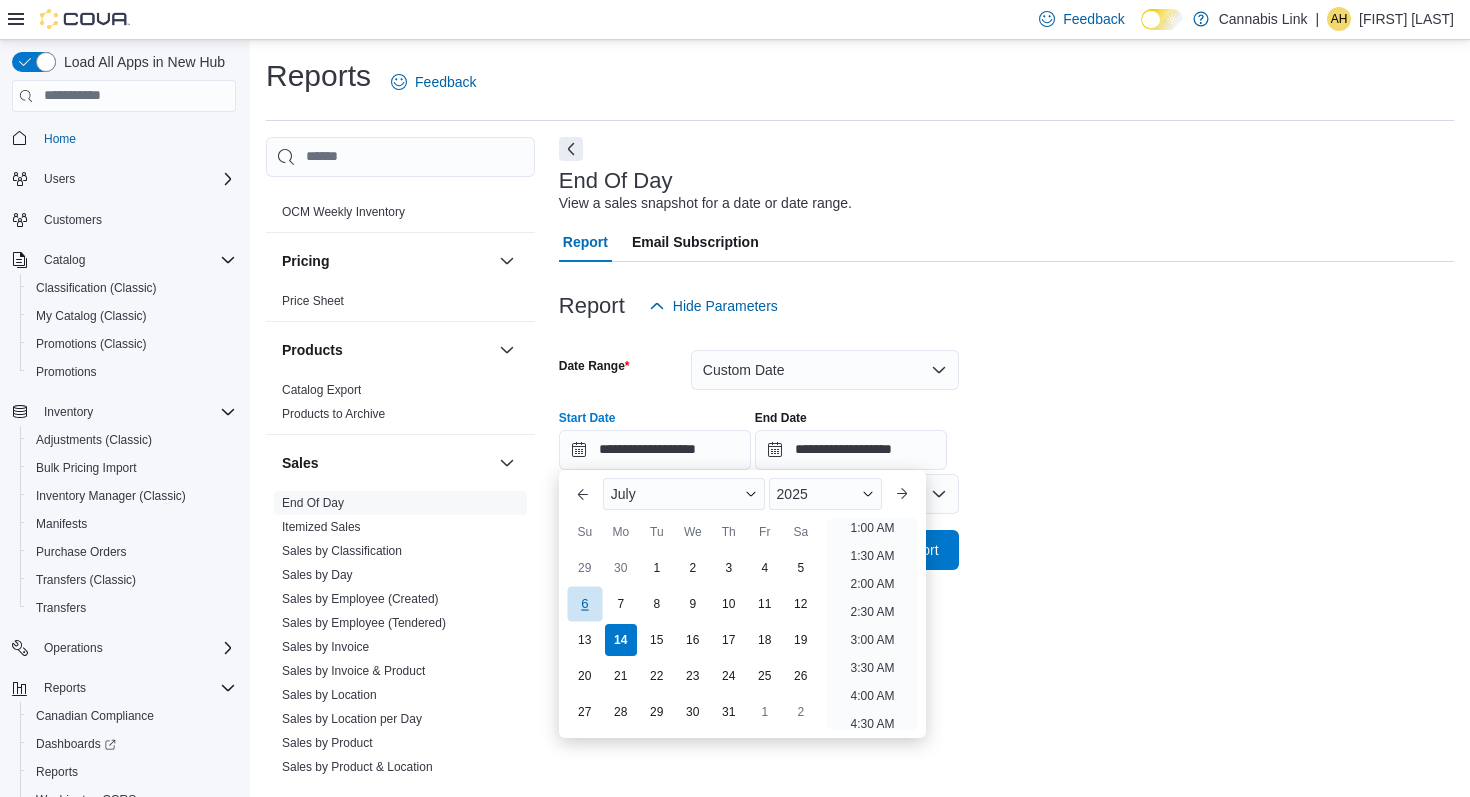 click on "6" at bounding box center [584, 603] 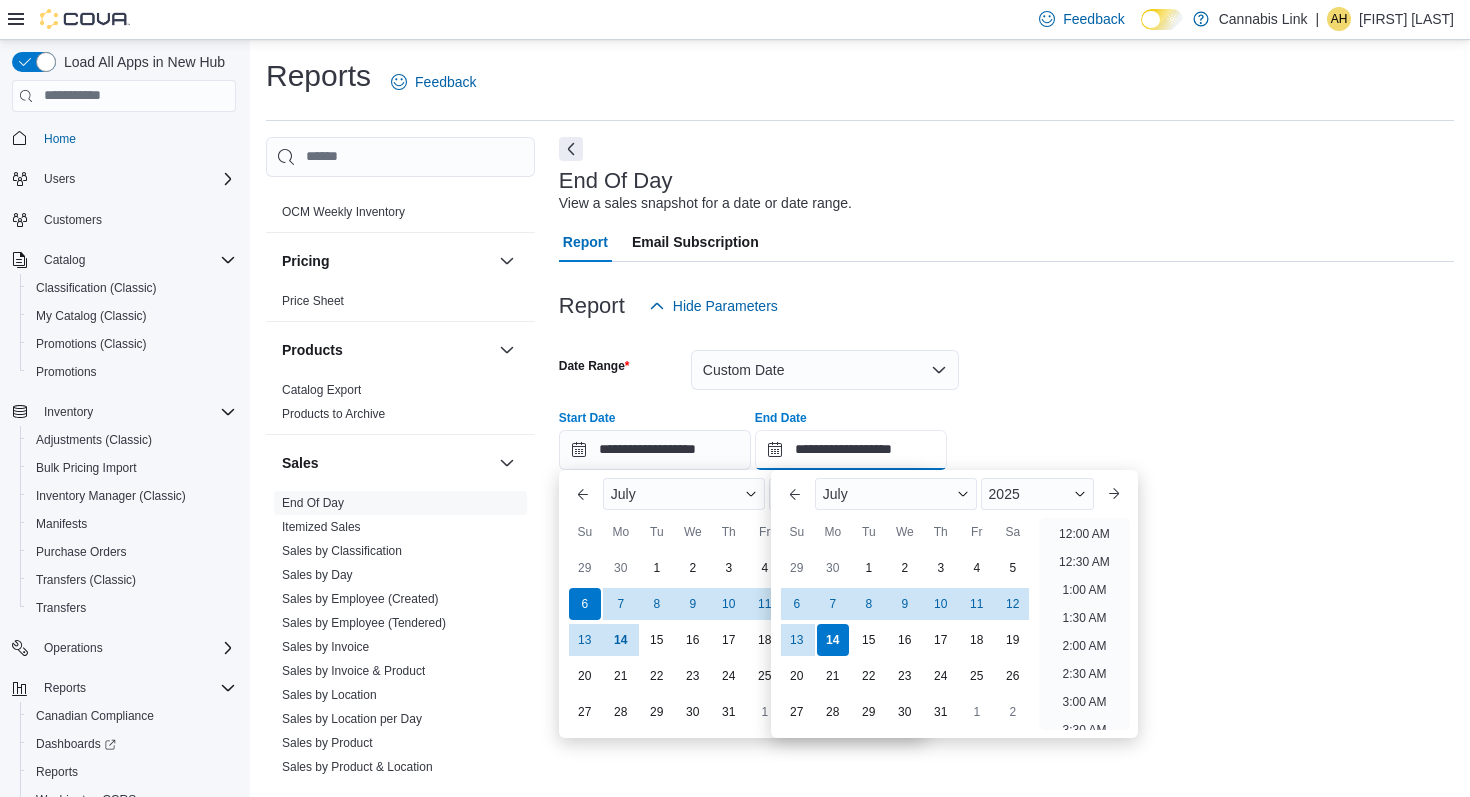 click on "**********" at bounding box center (851, 450) 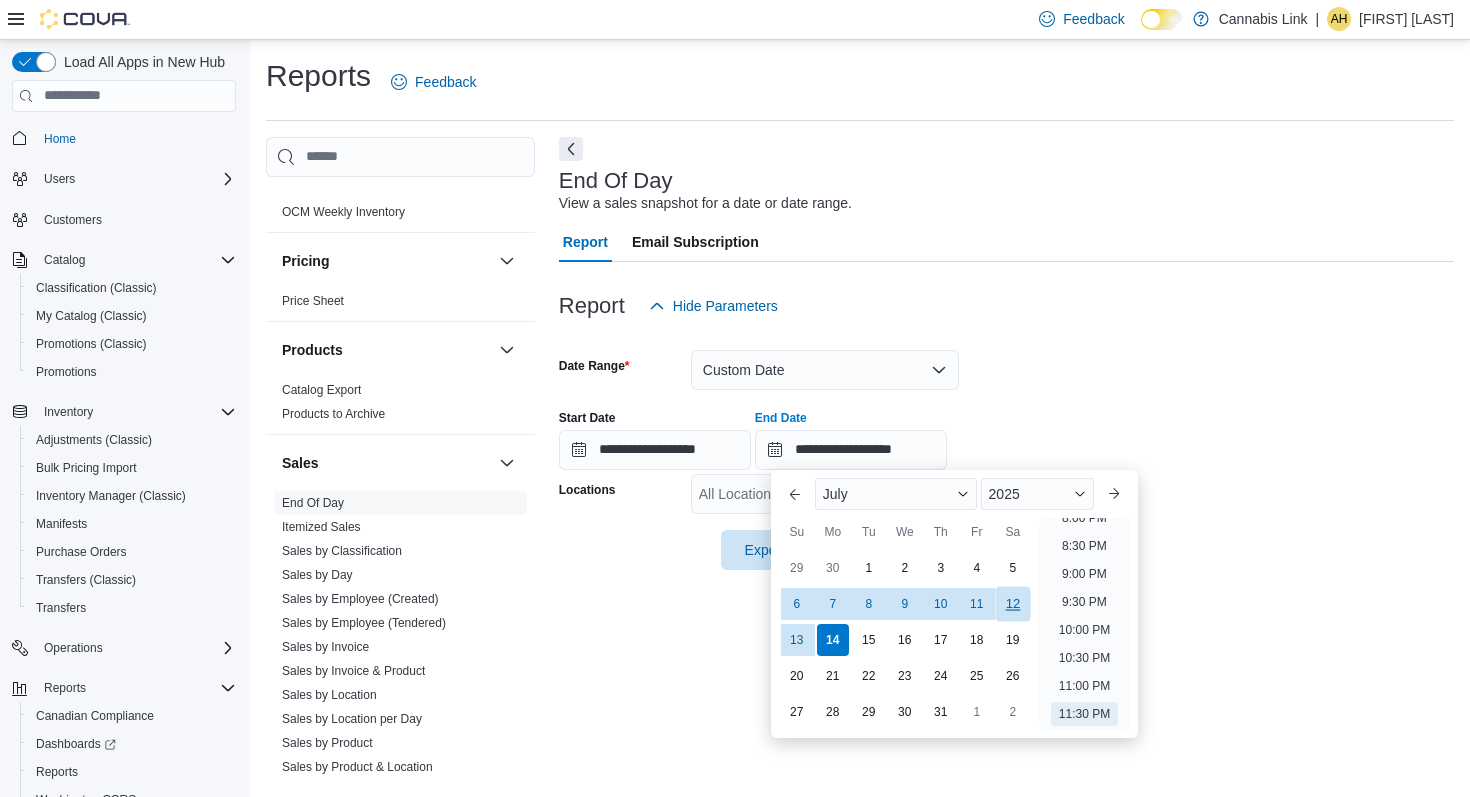 click on "12" at bounding box center (1012, 603) 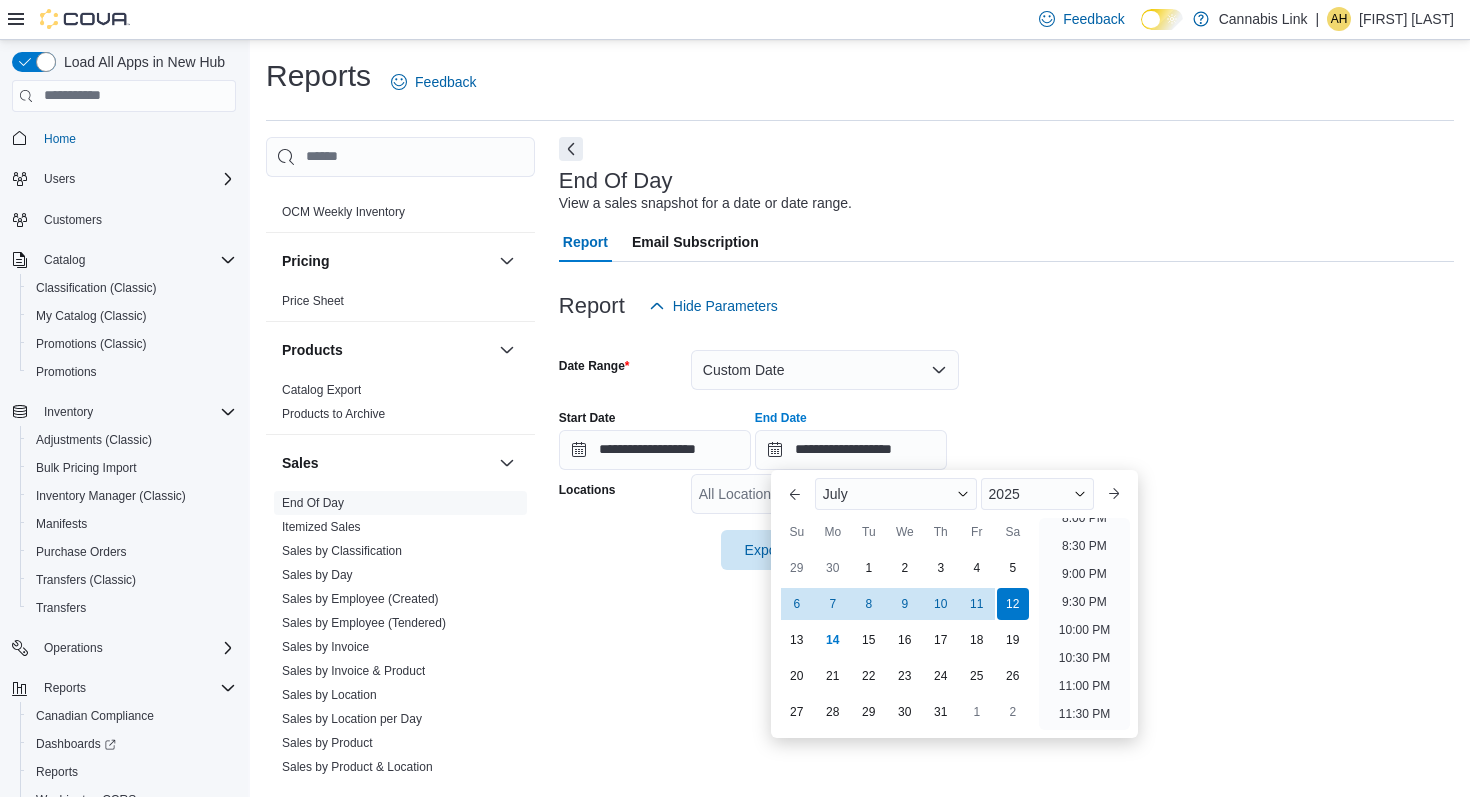 click on "**********" at bounding box center (1006, 432) 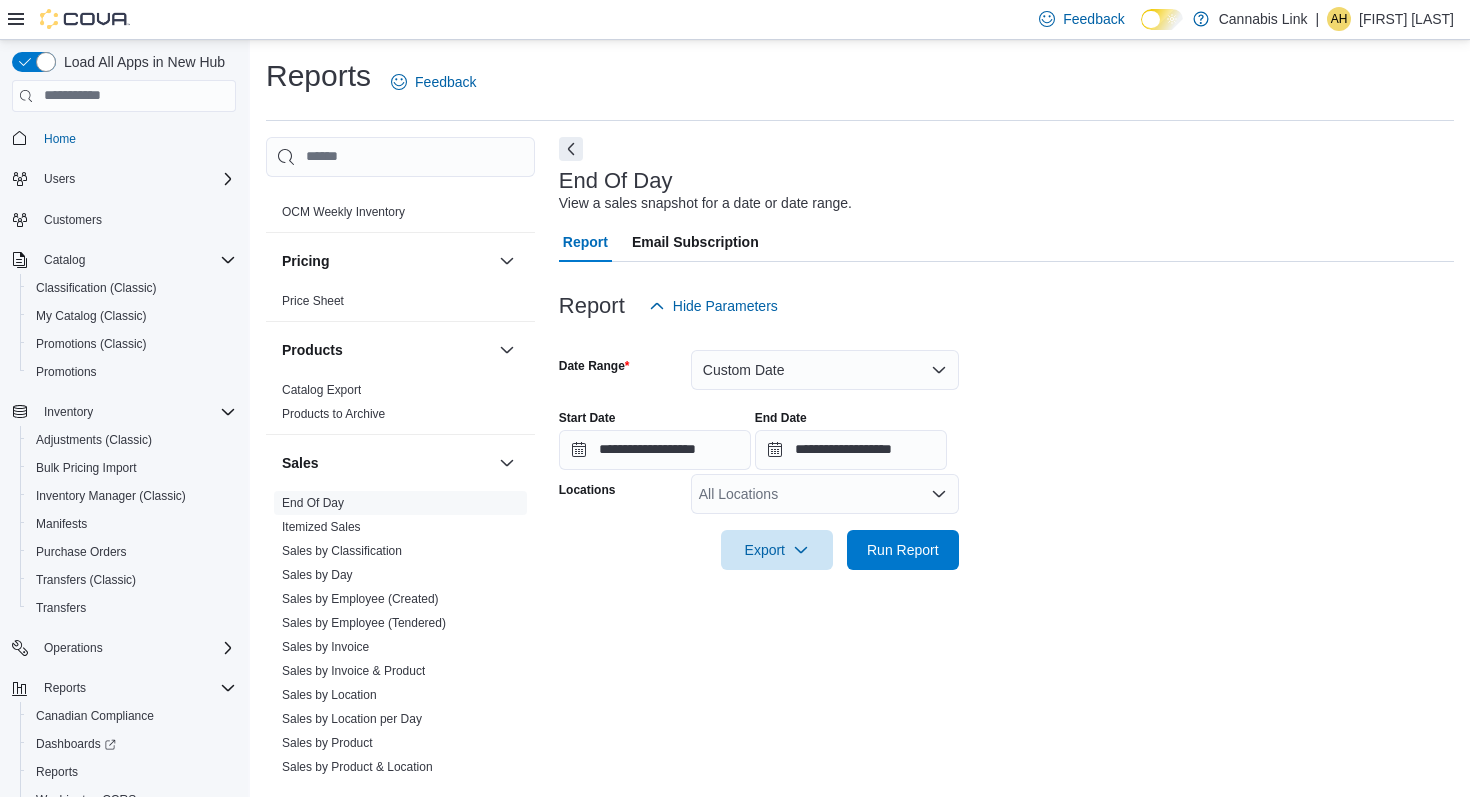 click on "All Locations" at bounding box center [825, 494] 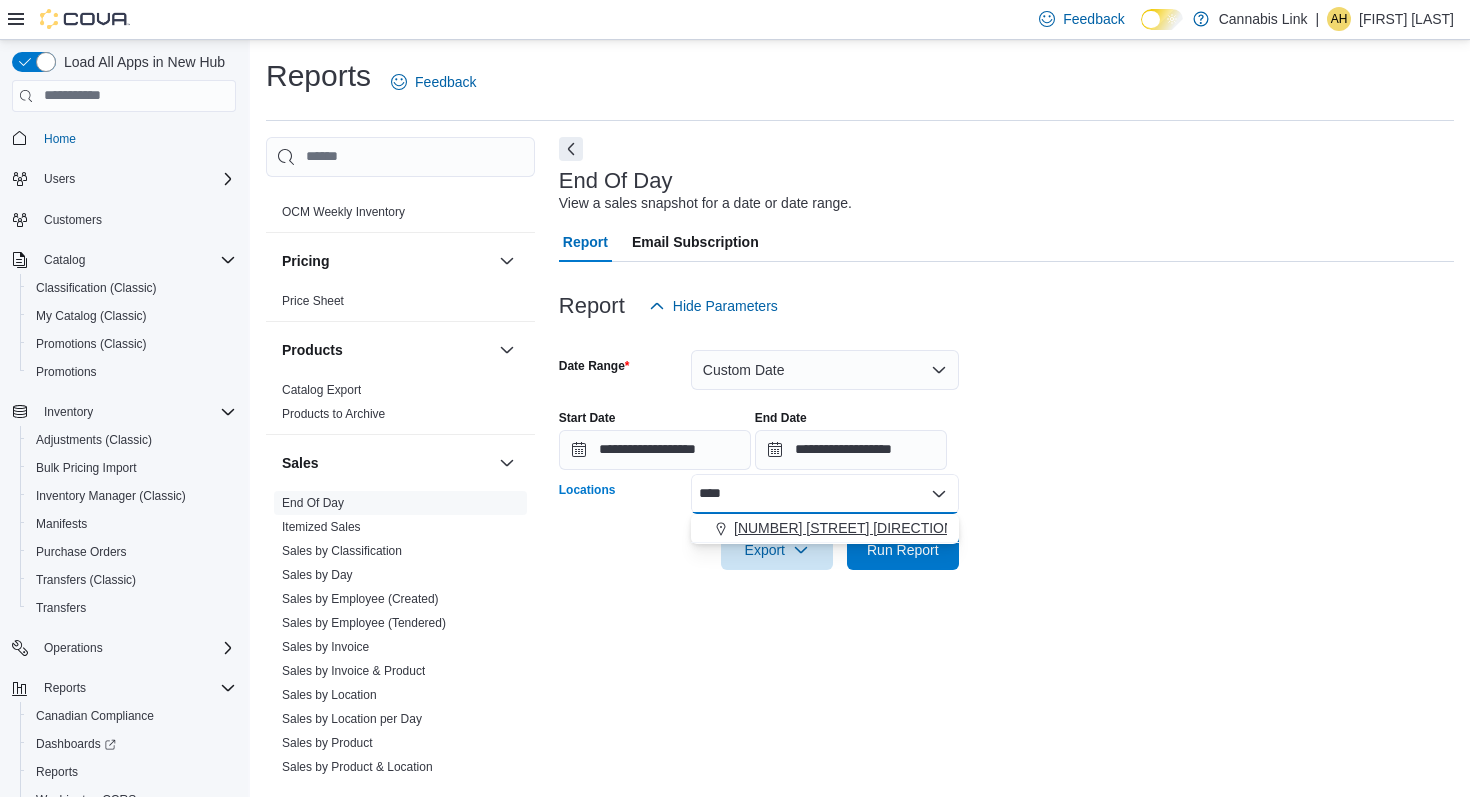 type on "****" 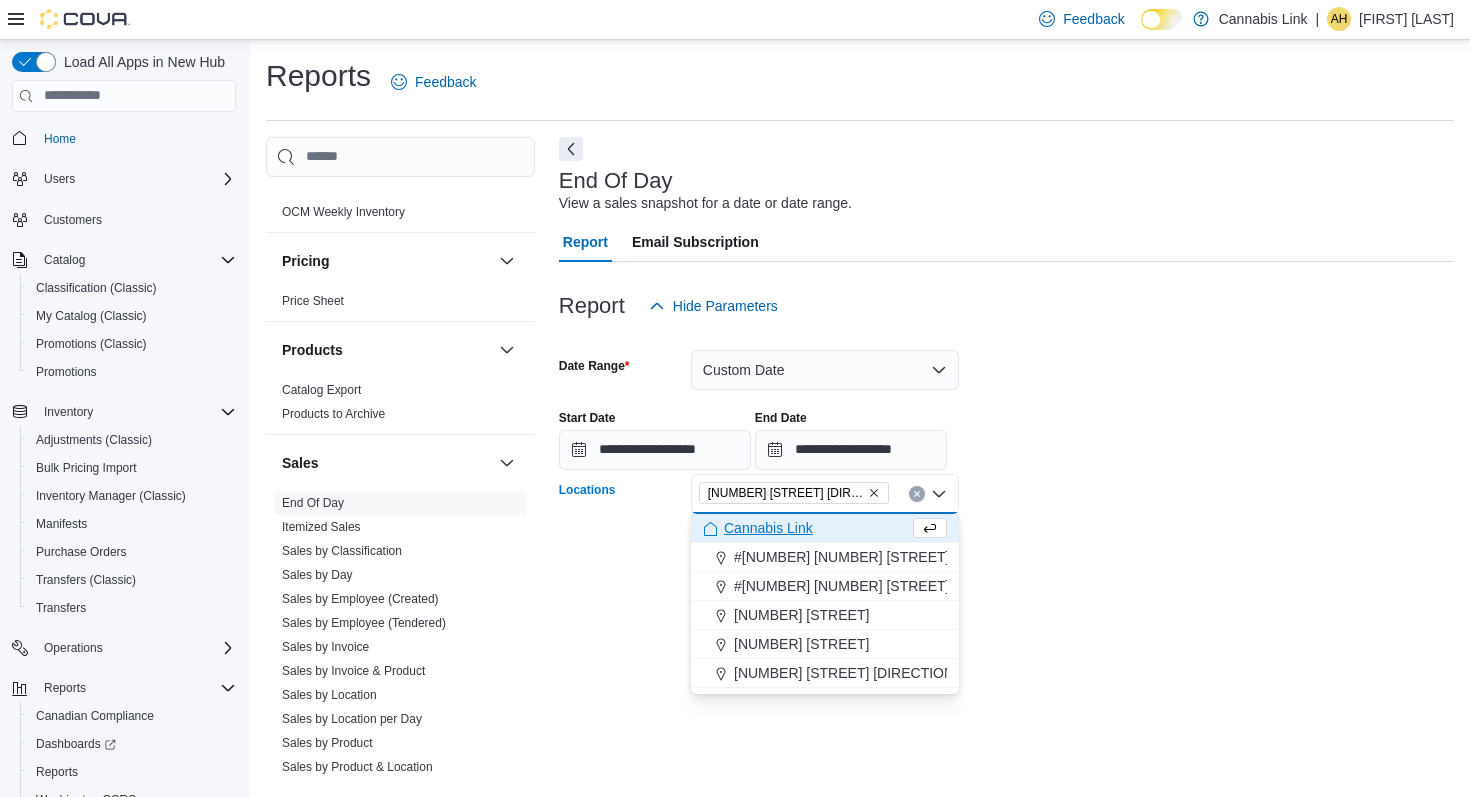 click at bounding box center (1006, 472) 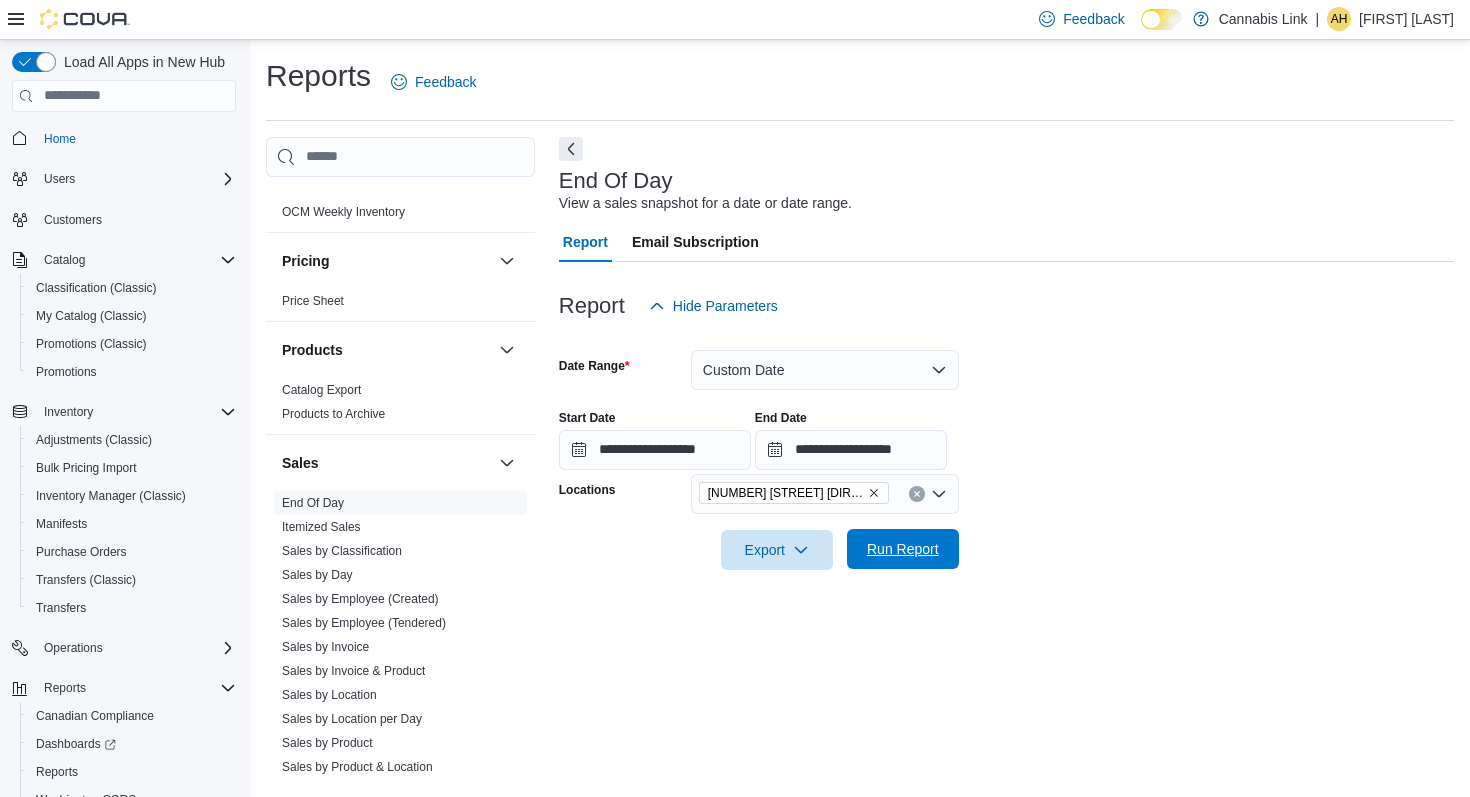 click on "Run Report" at bounding box center [903, 549] 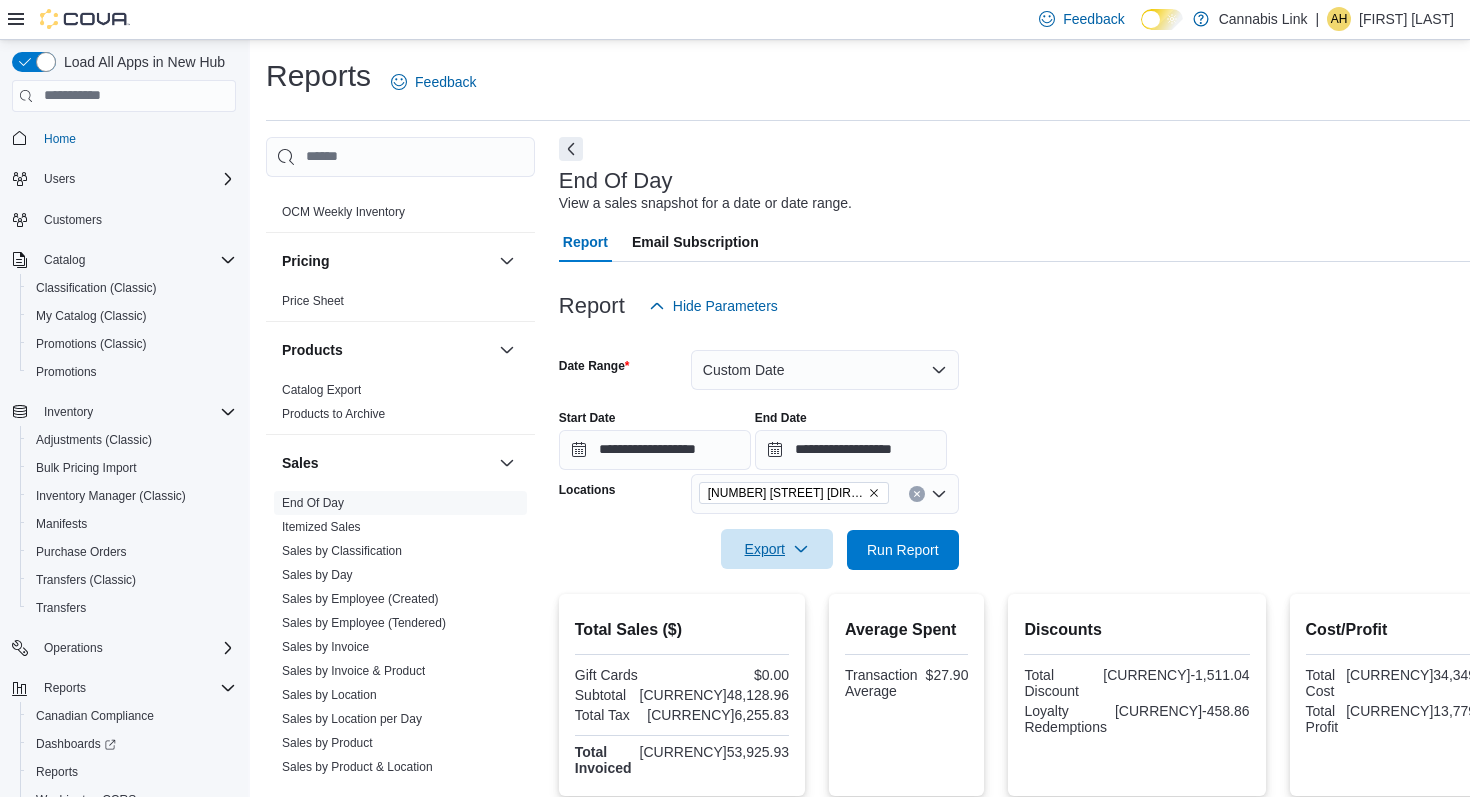 click on "Export" at bounding box center [777, 549] 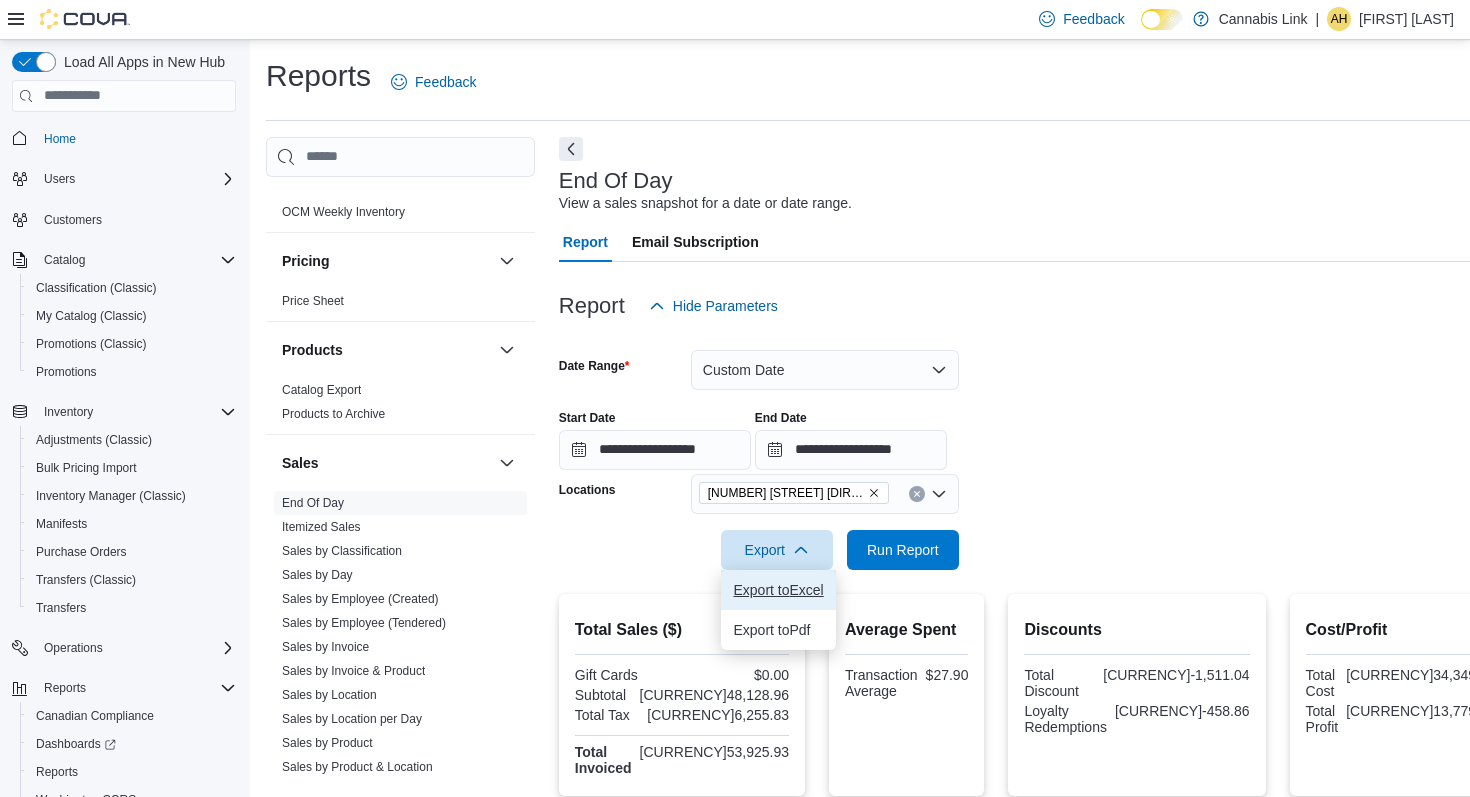 click on "Export to  Excel" at bounding box center [778, 590] 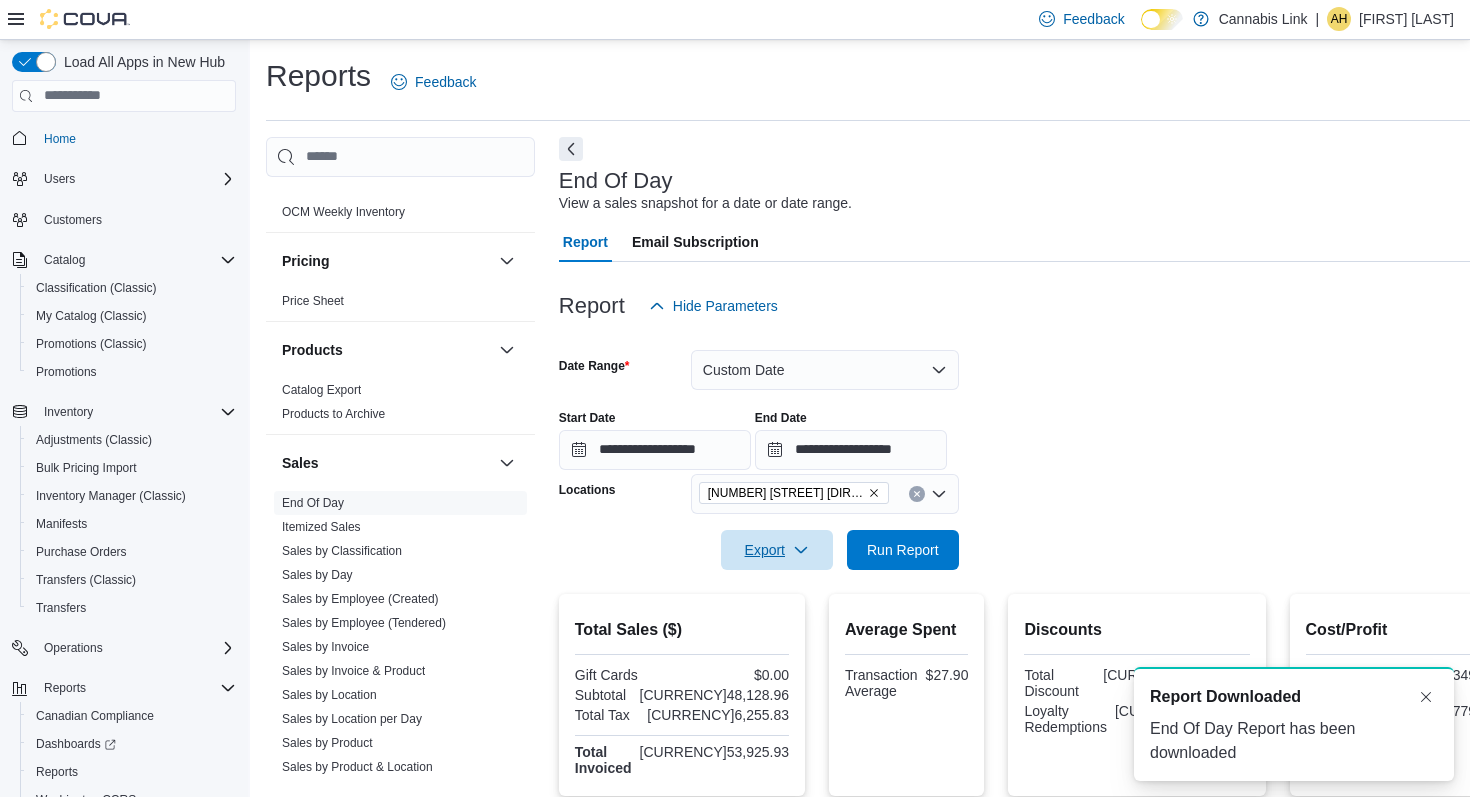 scroll, scrollTop: 0, scrollLeft: 0, axis: both 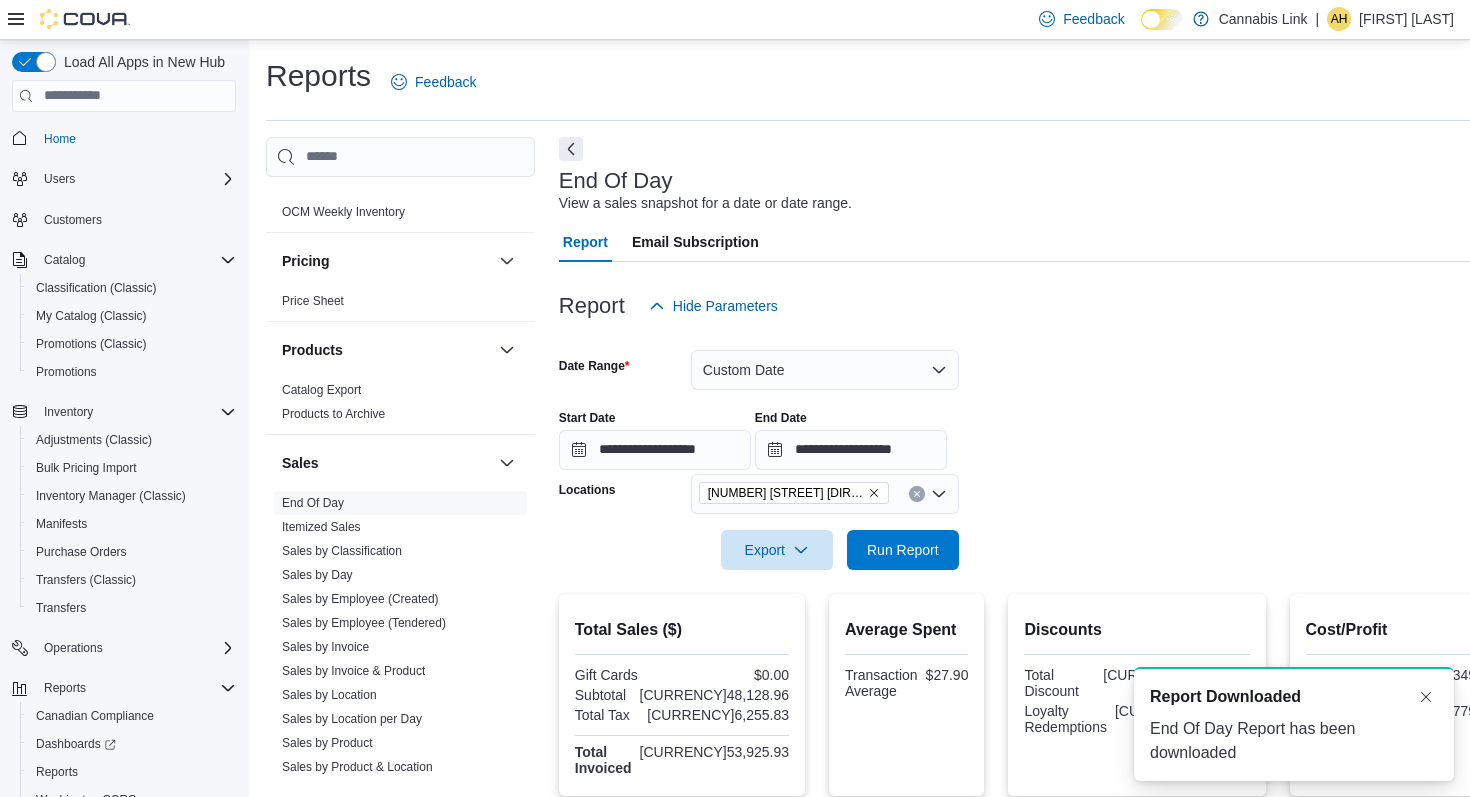 click on "**********" at bounding box center [1035, 432] 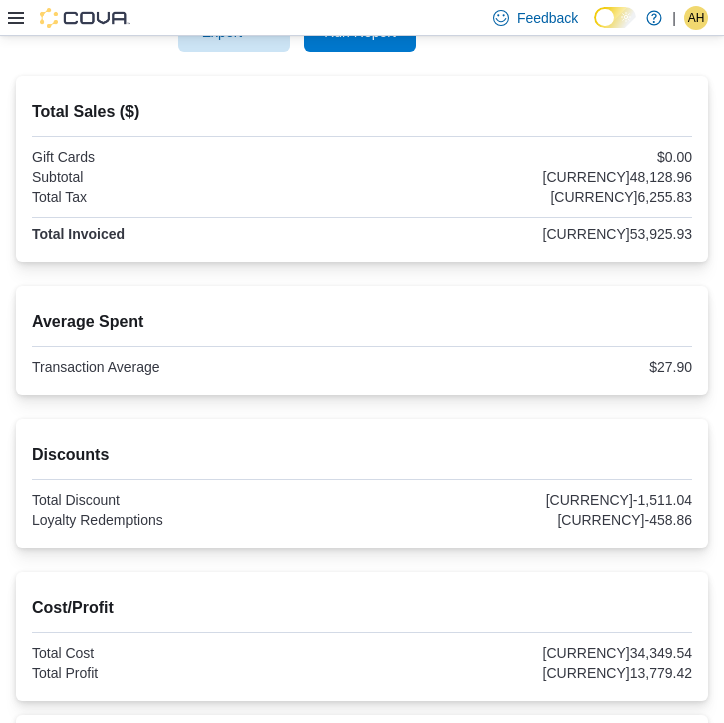 scroll, scrollTop: 513, scrollLeft: 0, axis: vertical 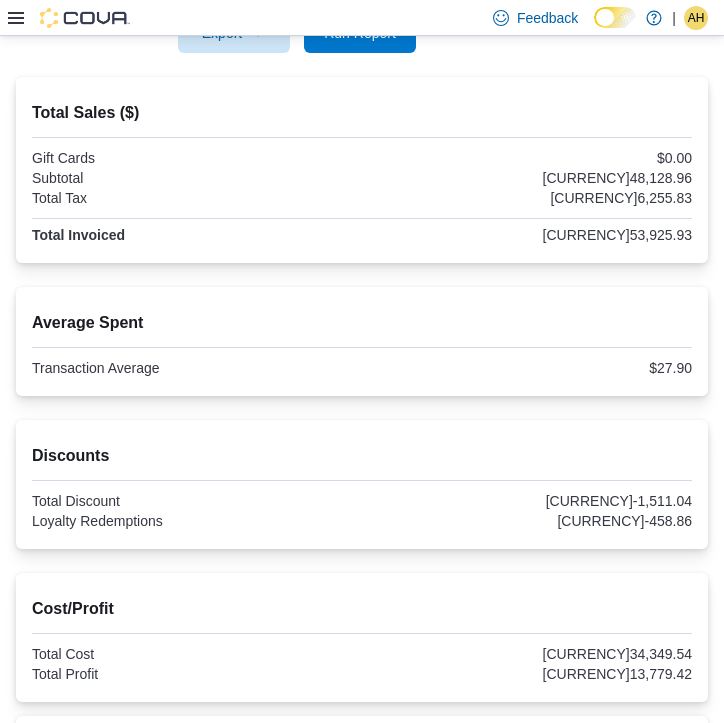 click on "$53,925.93" at bounding box center (529, 235) 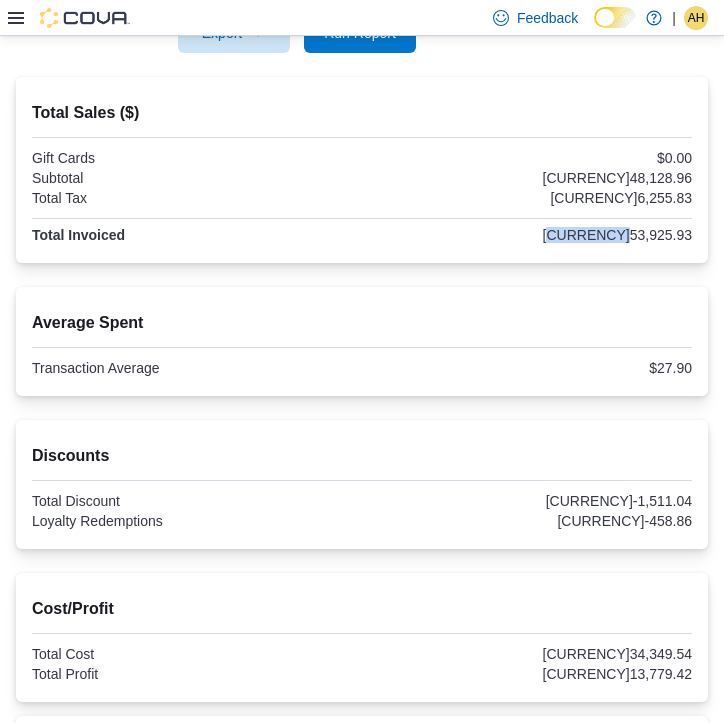 click on "$53,925.93" at bounding box center [529, 235] 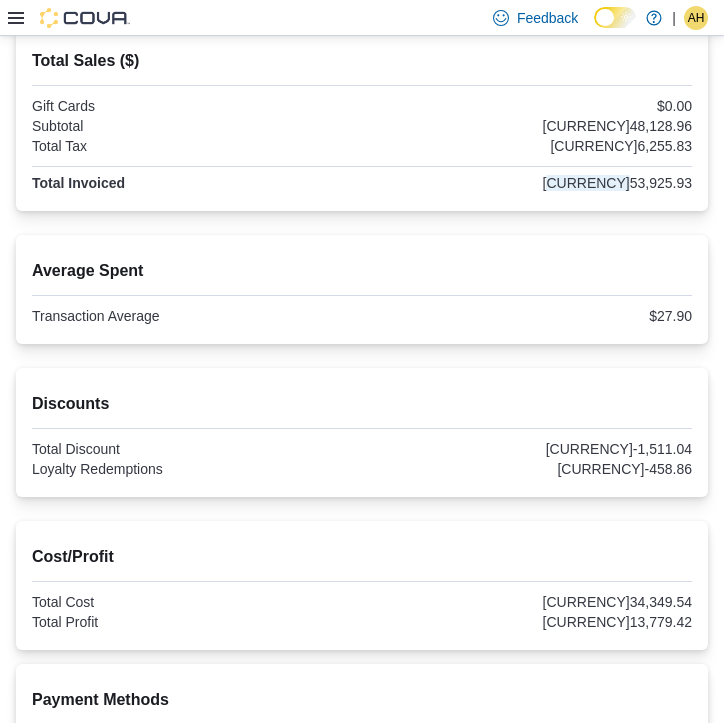 scroll, scrollTop: 561, scrollLeft: 0, axis: vertical 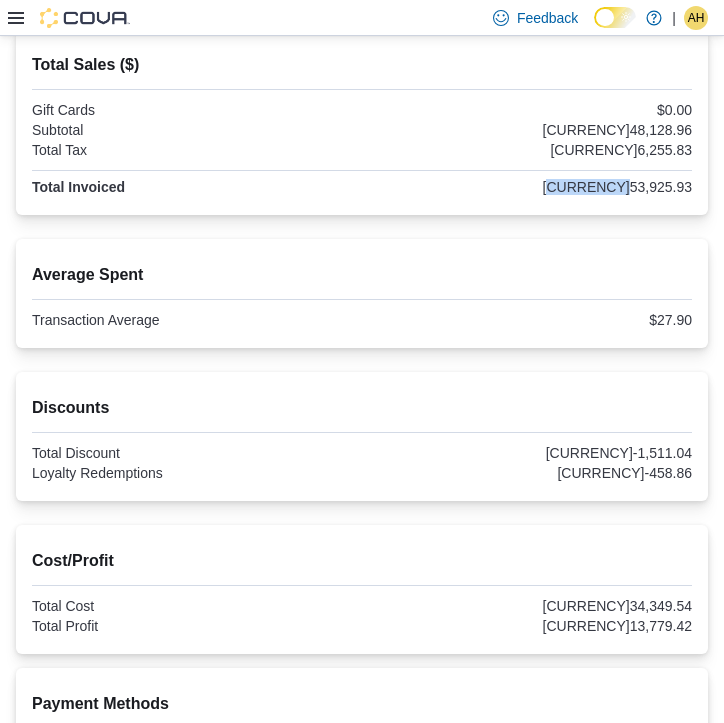 click on "-$1,511.04" at bounding box center [529, 453] 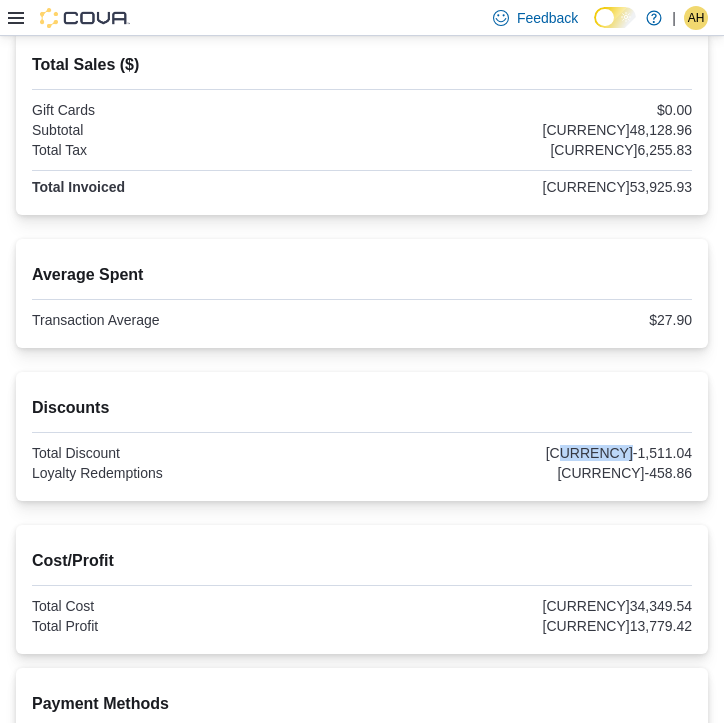 click on "-$1,511.04" at bounding box center (529, 453) 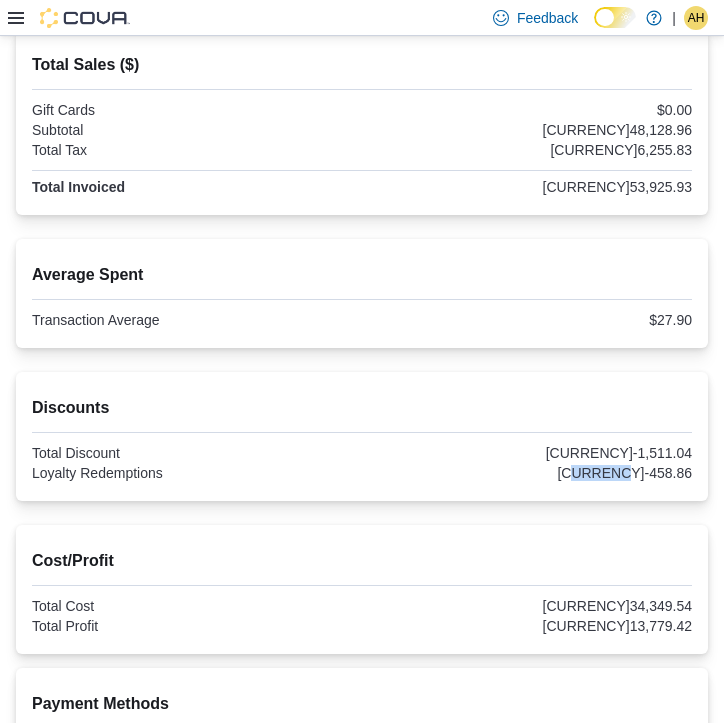 click on "-$458.86" at bounding box center [529, 473] 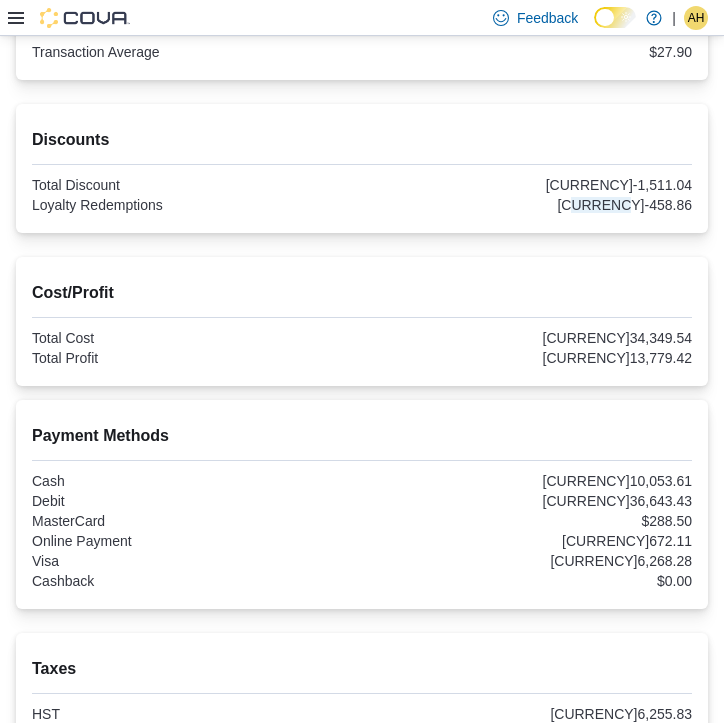 scroll, scrollTop: 827, scrollLeft: 0, axis: vertical 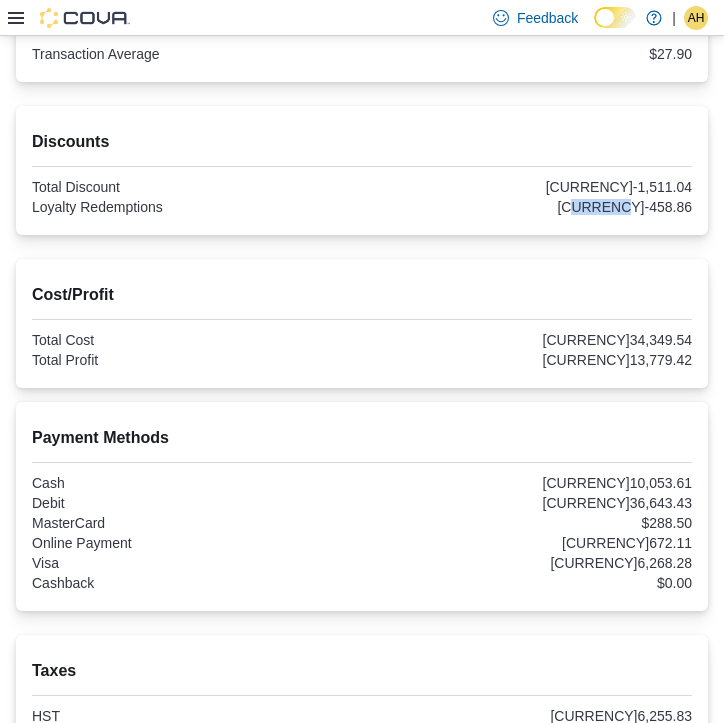 click on "$13,779.42" at bounding box center (529, 360) 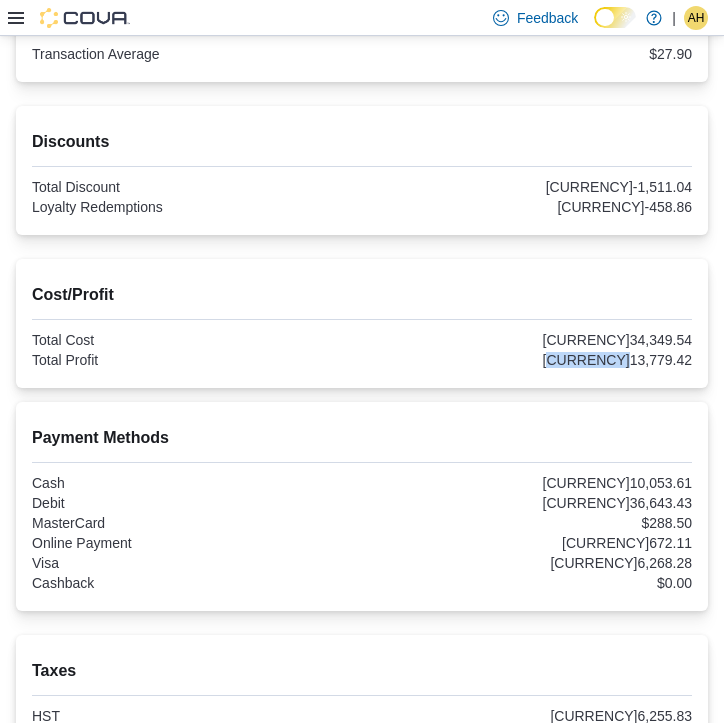 click on "$13,779.42" at bounding box center (529, 360) 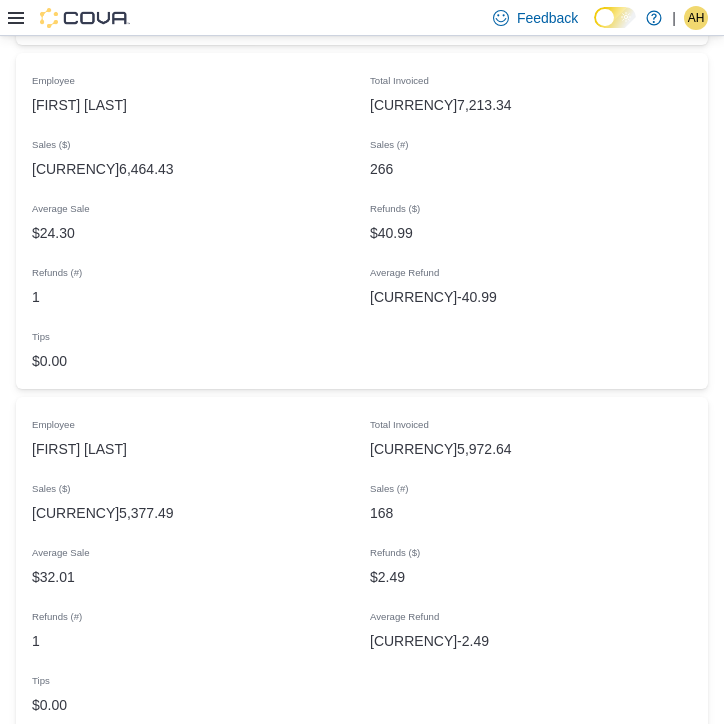 scroll, scrollTop: 3368, scrollLeft: 0, axis: vertical 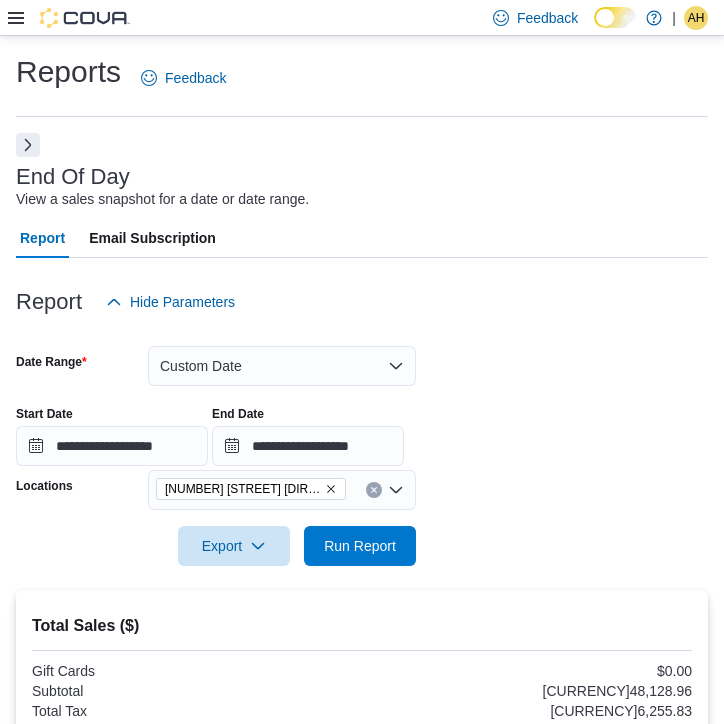 click 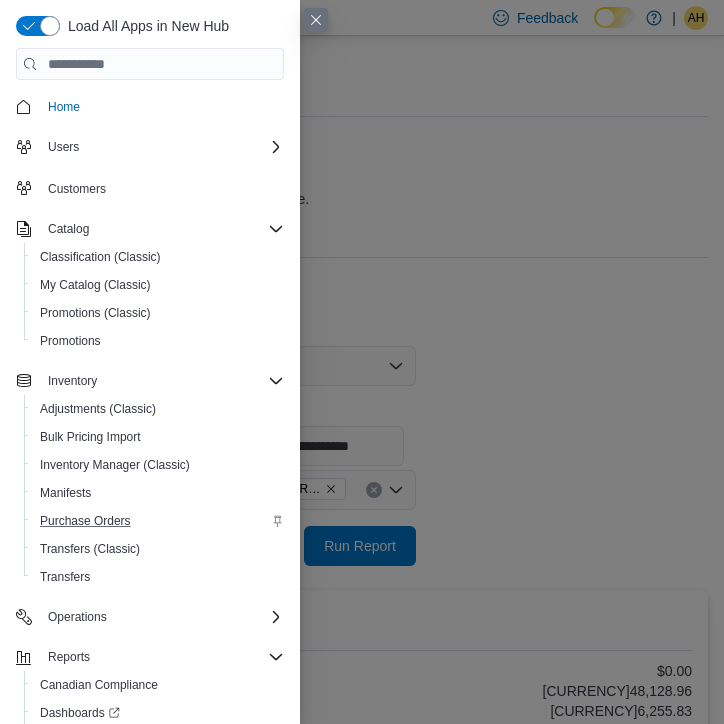 scroll, scrollTop: 92, scrollLeft: 0, axis: vertical 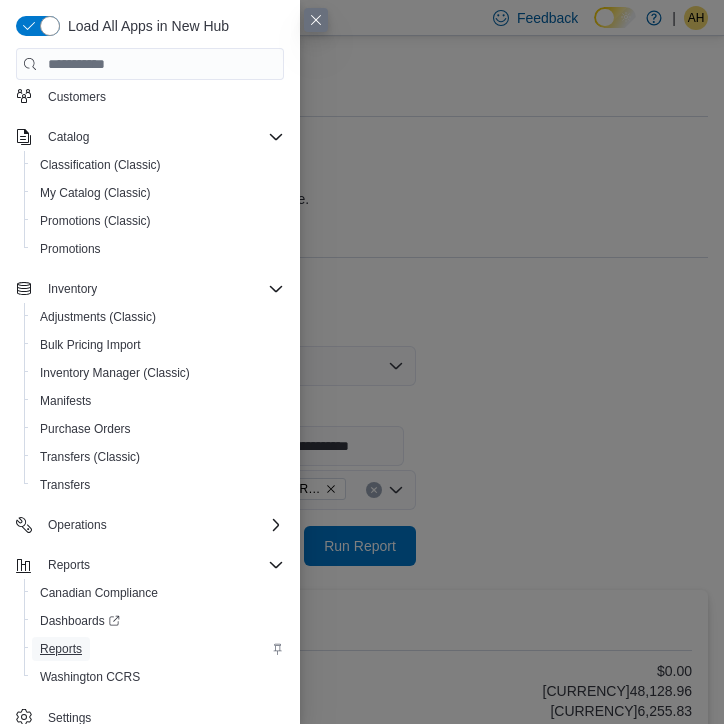 click on "Reports" at bounding box center [61, 649] 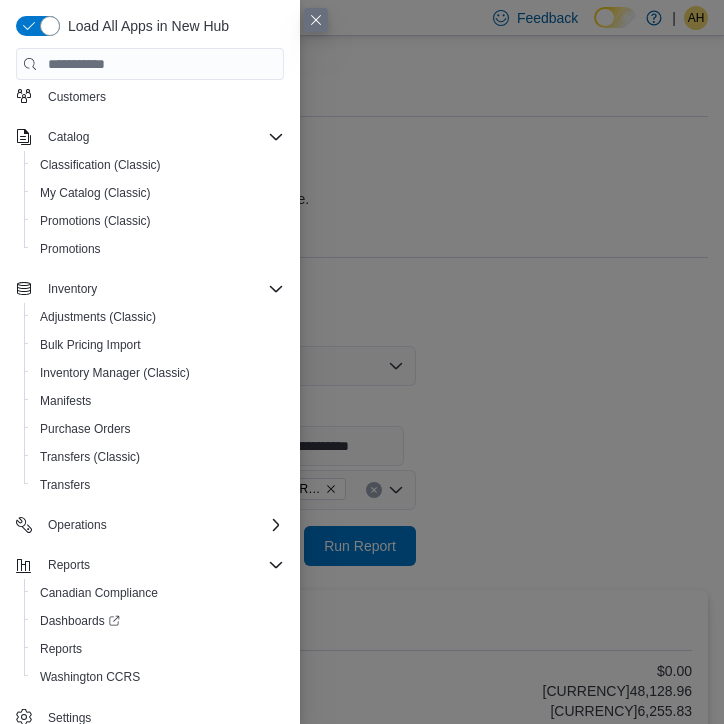 click at bounding box center [316, 20] 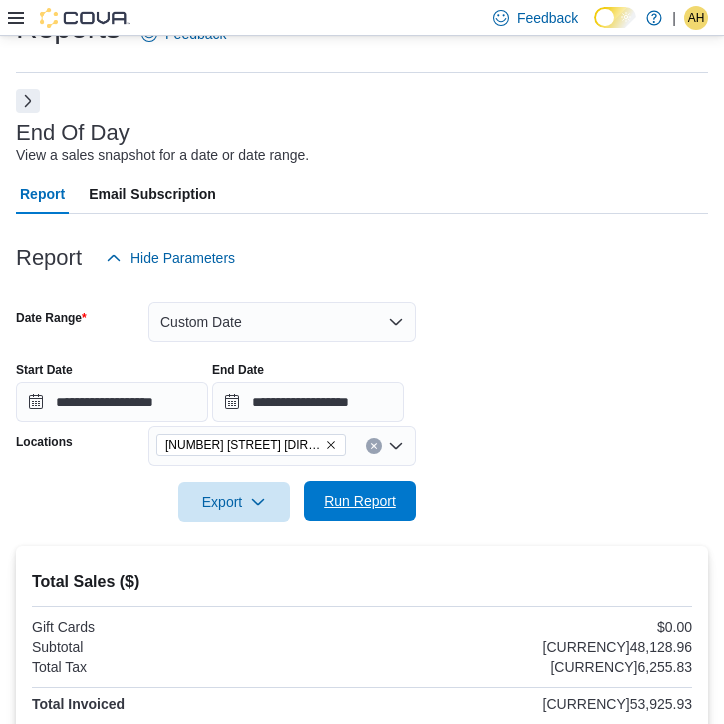 scroll, scrollTop: 0, scrollLeft: 0, axis: both 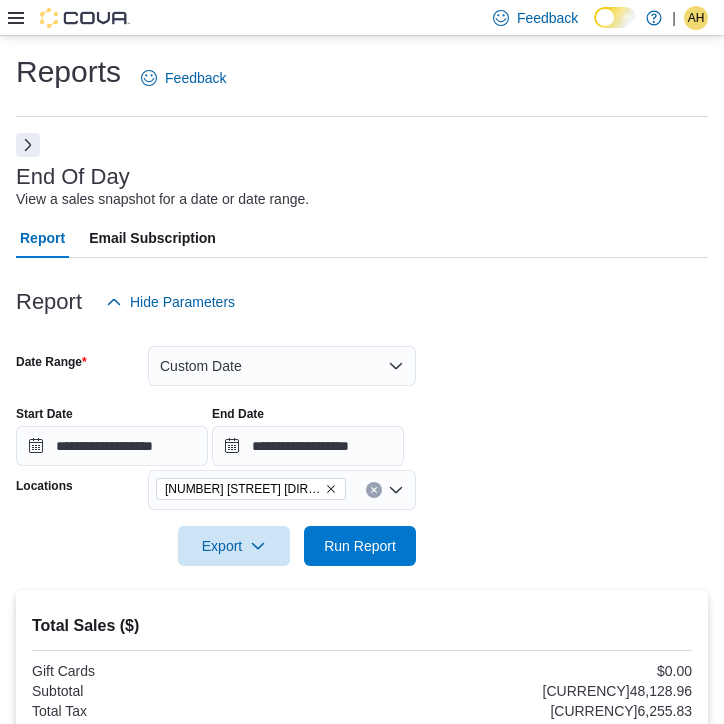 click 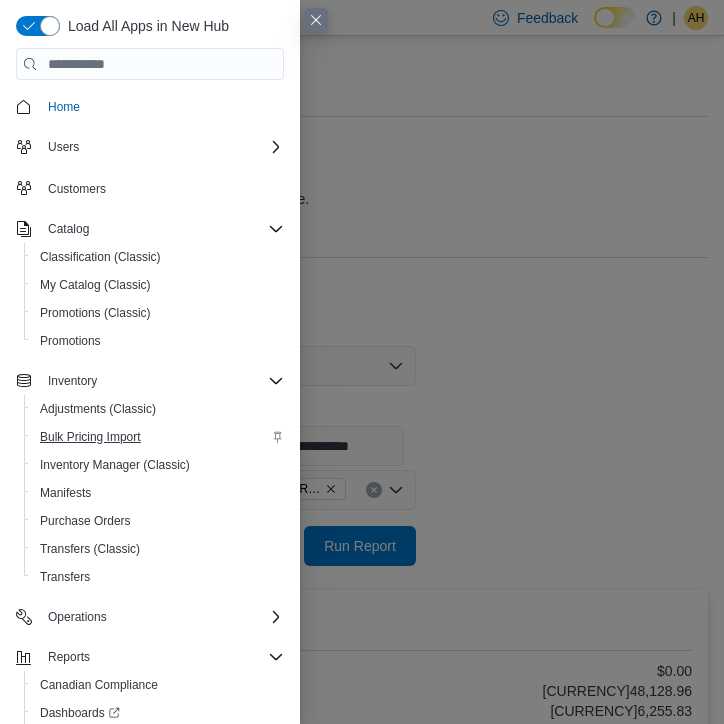scroll, scrollTop: 92, scrollLeft: 0, axis: vertical 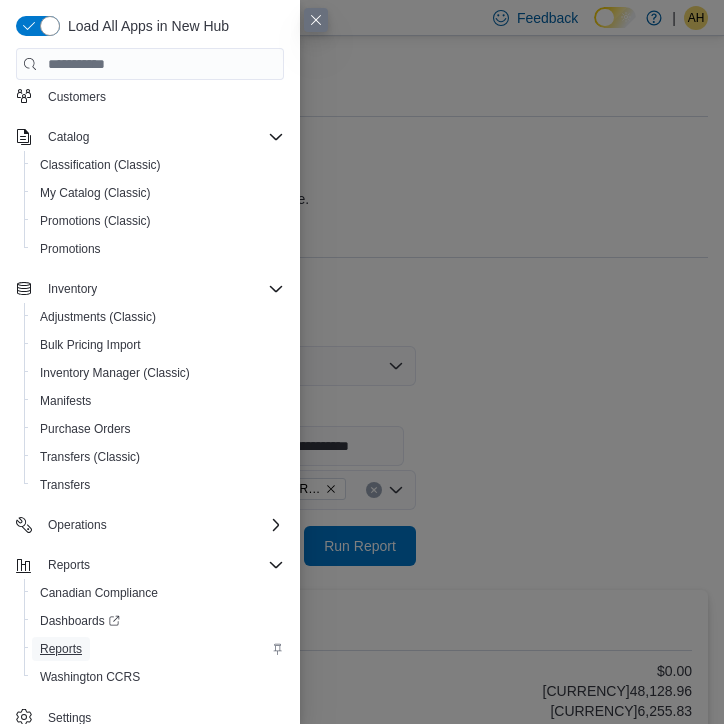 click on "Reports" at bounding box center (61, 649) 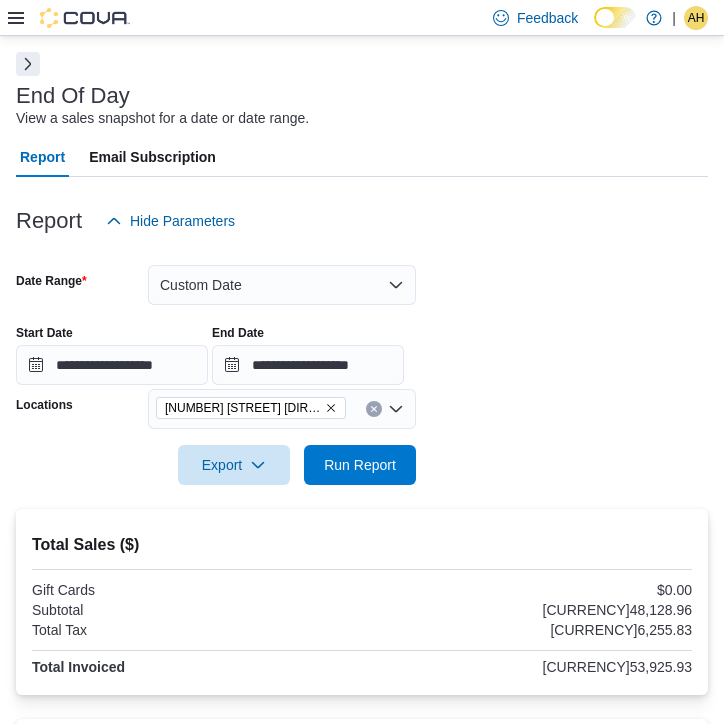 scroll, scrollTop: 97, scrollLeft: 0, axis: vertical 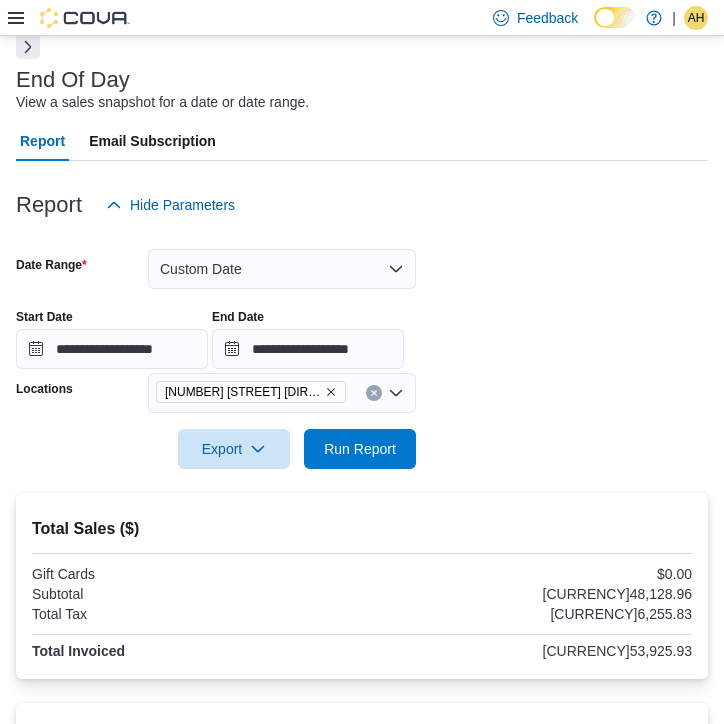 click at bounding box center [28, 47] 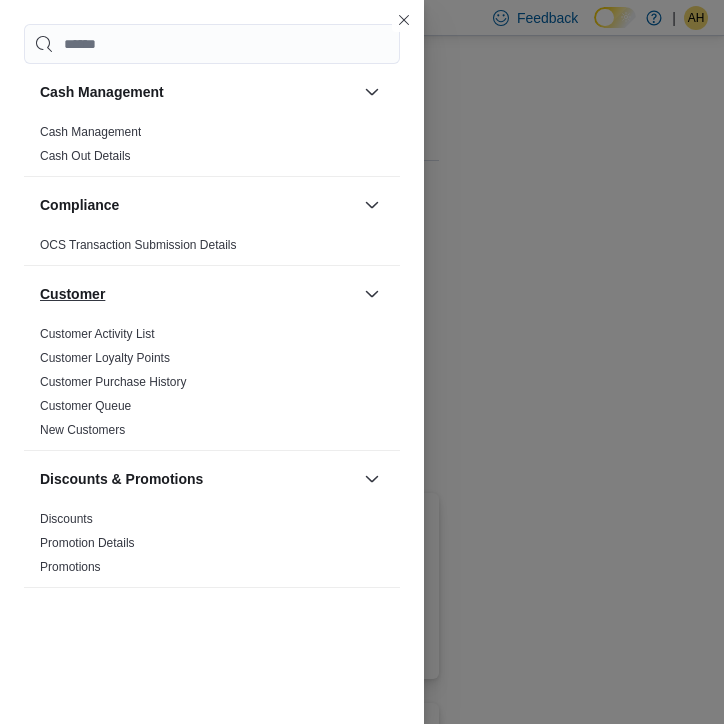 scroll, scrollTop: 0, scrollLeft: 0, axis: both 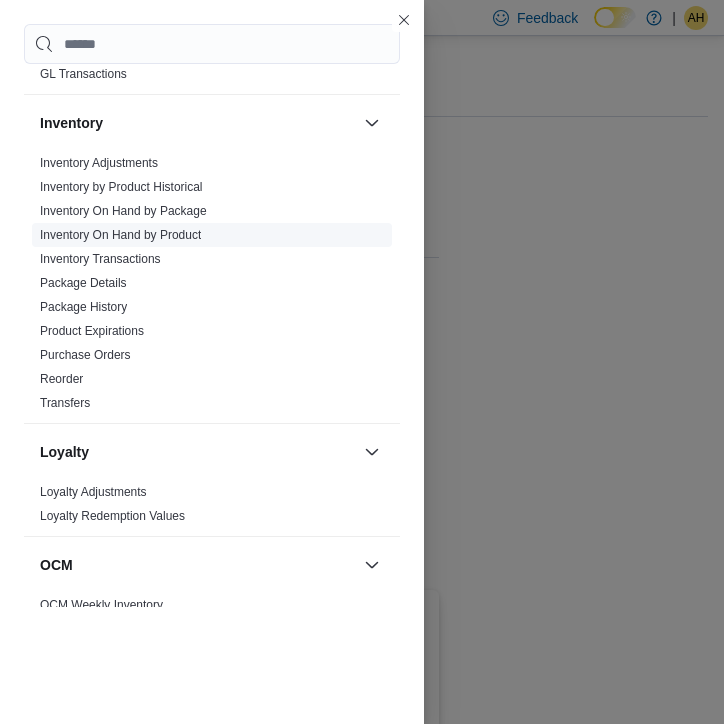 click on "Inventory On Hand by Product" at bounding box center (120, 235) 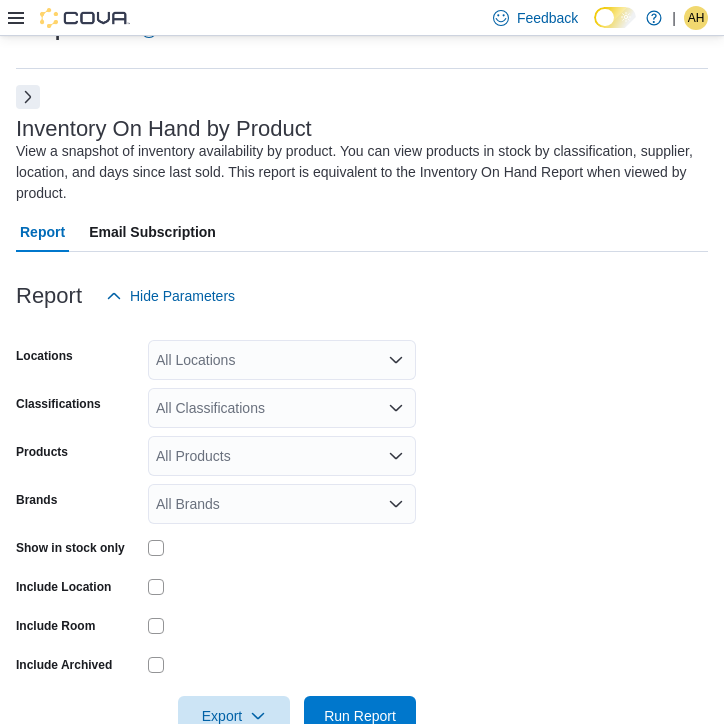 scroll, scrollTop: 88, scrollLeft: 0, axis: vertical 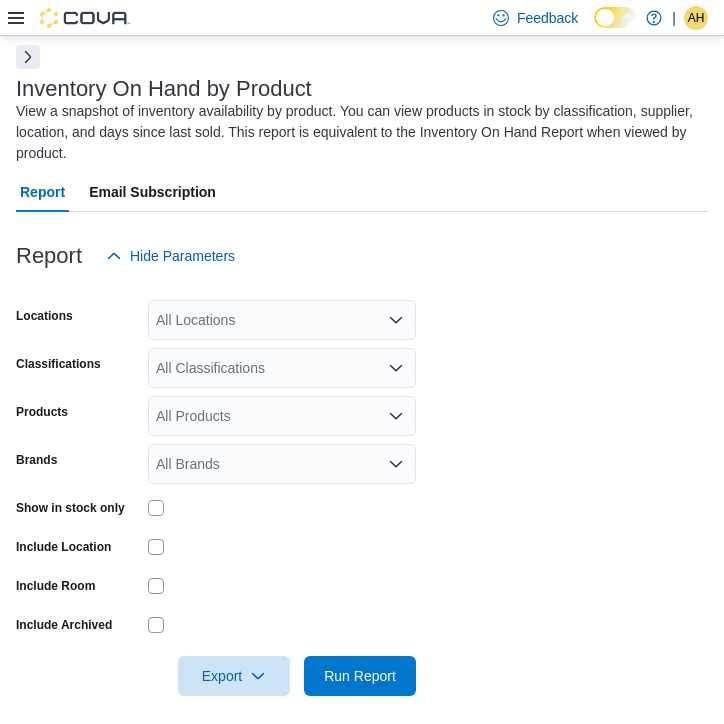 click on "All Locations" at bounding box center (282, 320) 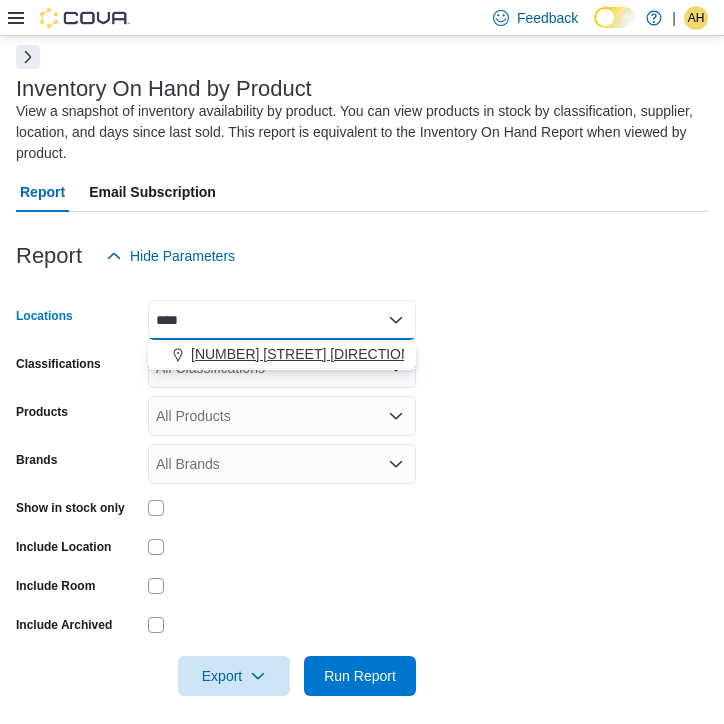 type on "****" 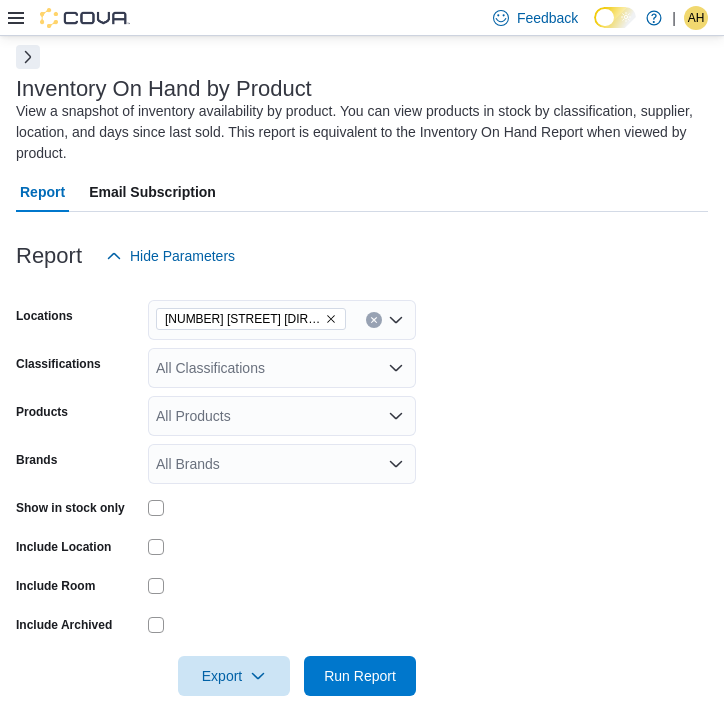 click on "Locations 1295 Highbury Ave N Classifications All Classifications Products All Products Brands All Brands Show in stock only Include Location Include Room Include Archived Export  Run Report" at bounding box center [362, 486] 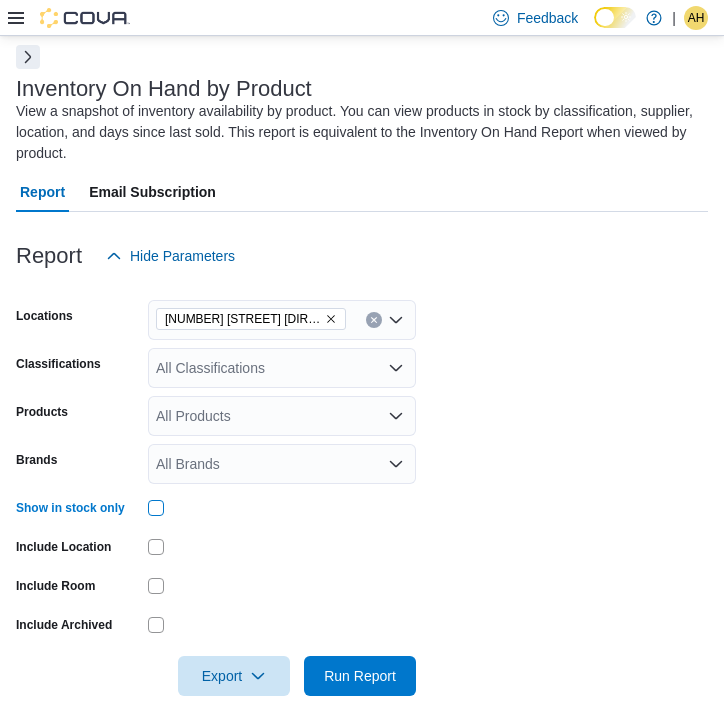 scroll, scrollTop: 100, scrollLeft: 0, axis: vertical 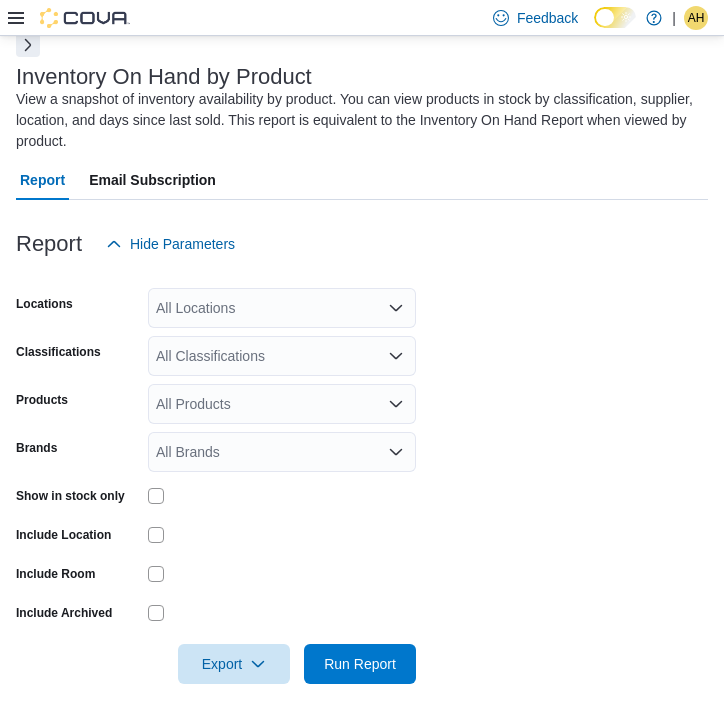 click on "All Locations" at bounding box center [282, 308] 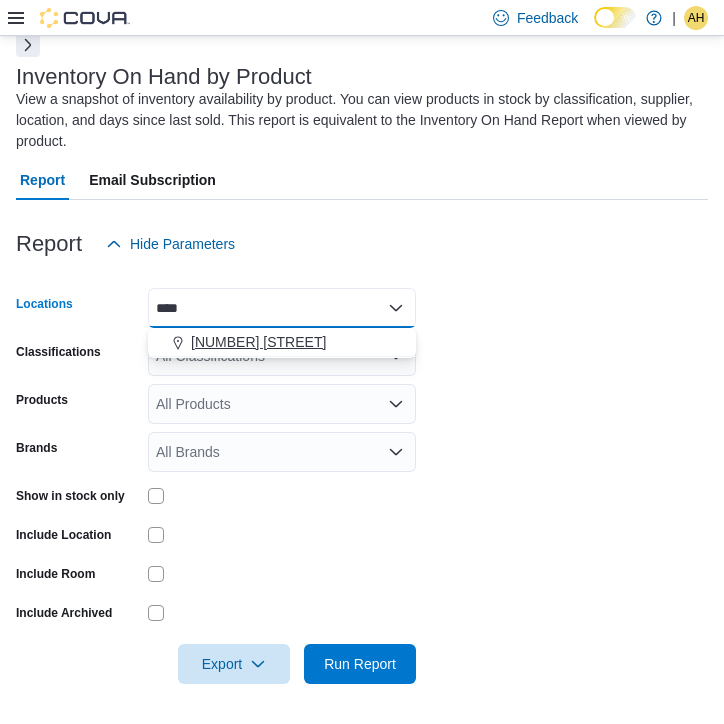 type on "****" 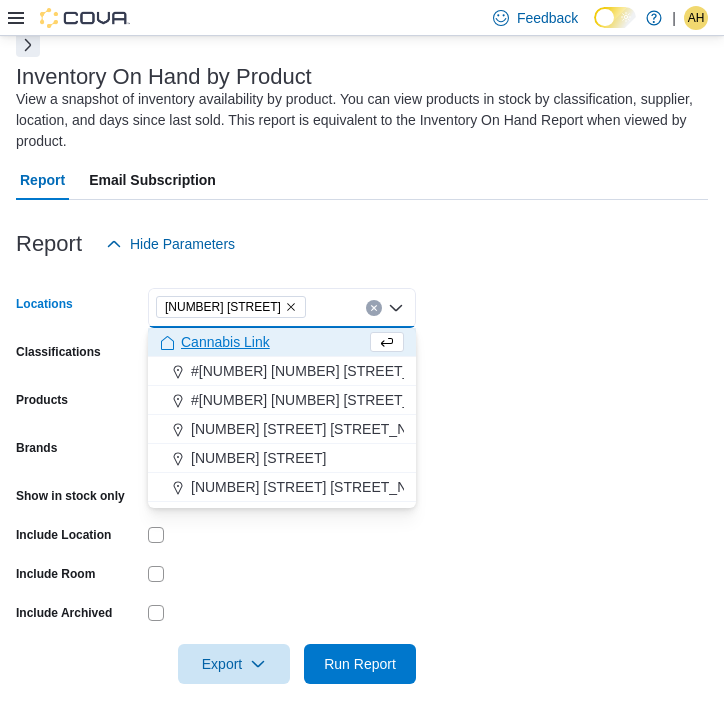 click on "Locations 1295 Highbury Ave N Combo box. Selected. 1295 Highbury Ave N. Press Backspace to delete 1295 Highbury Ave N. Combo box input. All Locations. Type some text or, to display a list of choices, press Down Arrow. To exit the list of choices, press Escape. Classifications All Classifications Products All Products Brands All Brands Show in stock only Include Location Include Room Include Archived Export  Run Report" at bounding box center (362, 474) 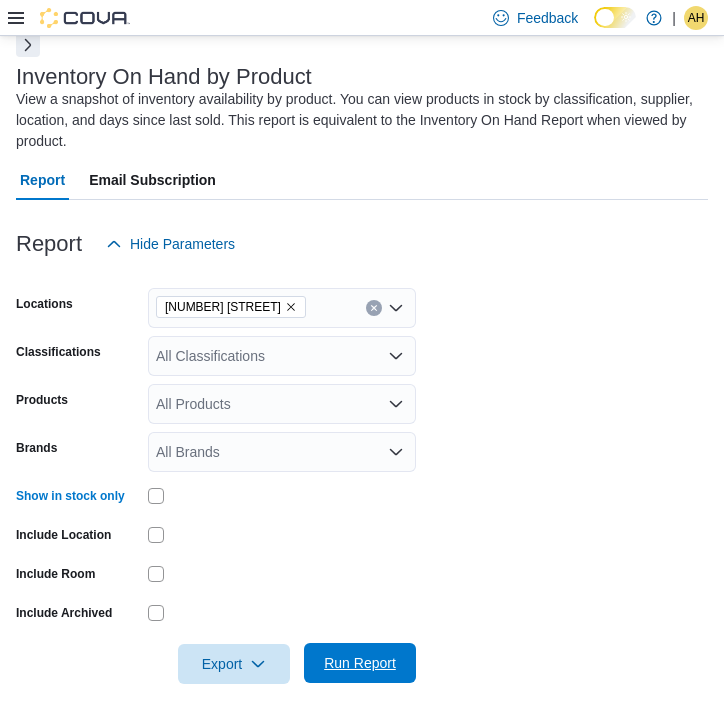 click on "Run Report" at bounding box center [360, 663] 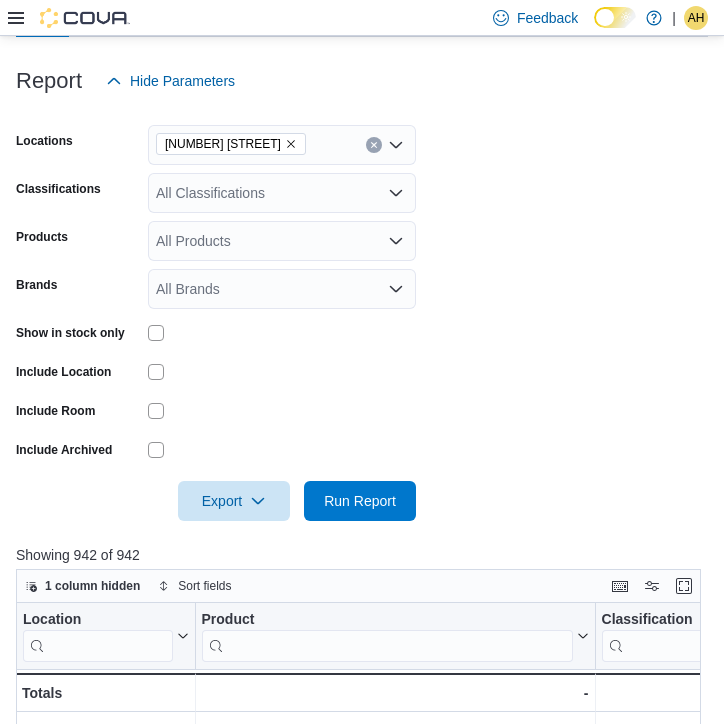 scroll, scrollTop: 267, scrollLeft: 0, axis: vertical 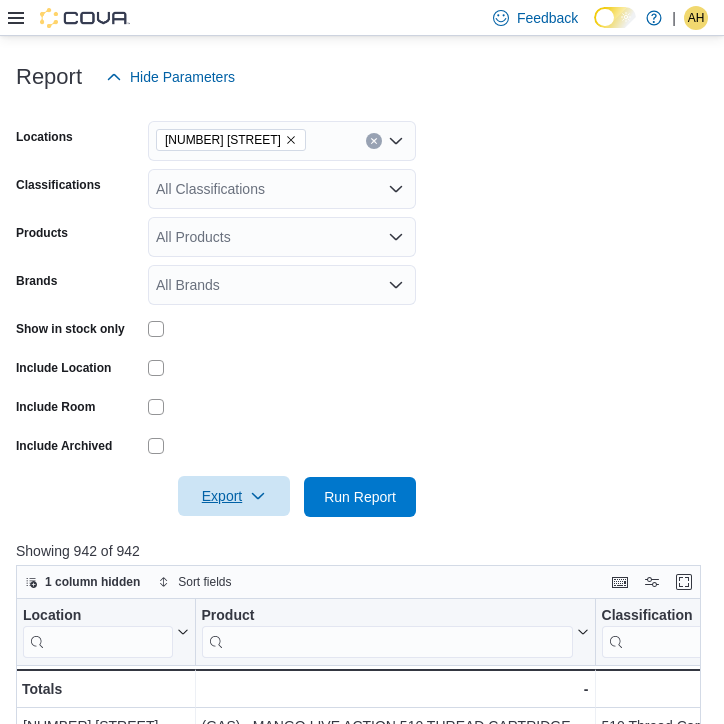 click on "Export" at bounding box center (234, 496) 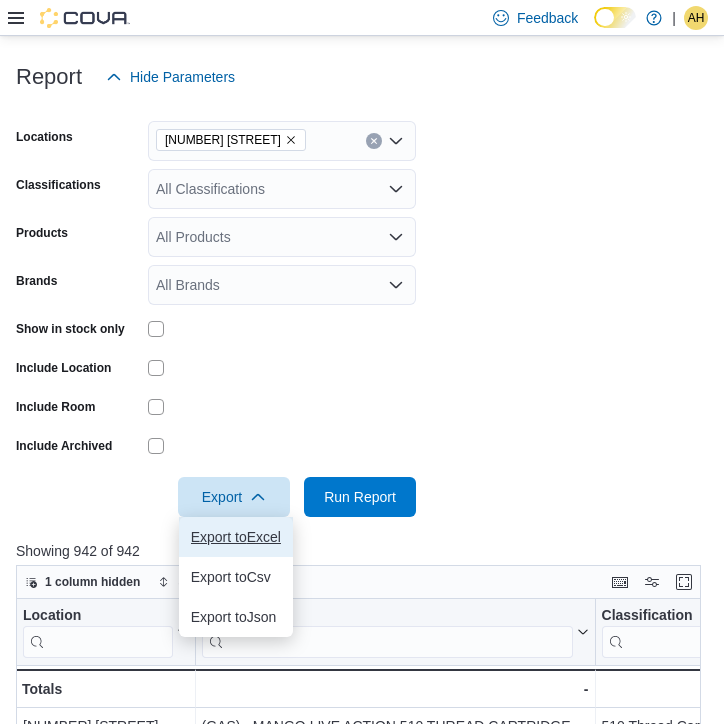 click on "Export to  Excel" at bounding box center (236, 537) 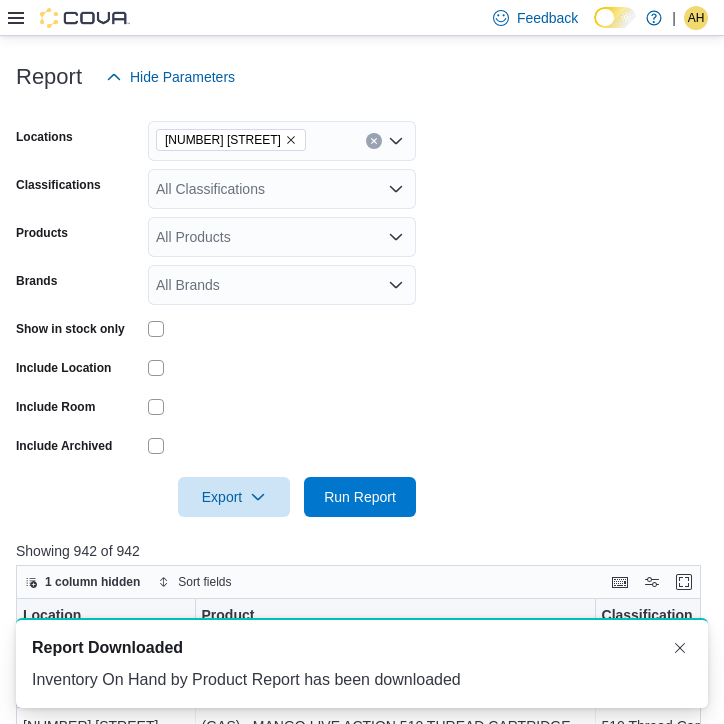 scroll, scrollTop: 0, scrollLeft: 0, axis: both 